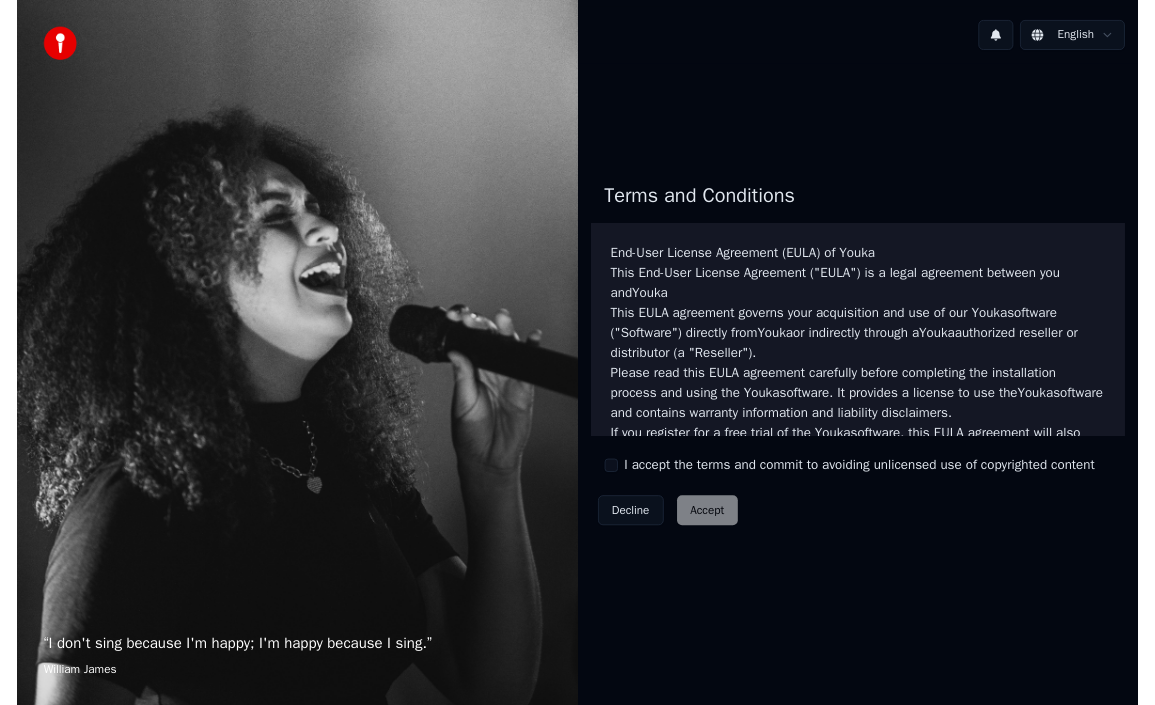 scroll, scrollTop: 0, scrollLeft: 0, axis: both 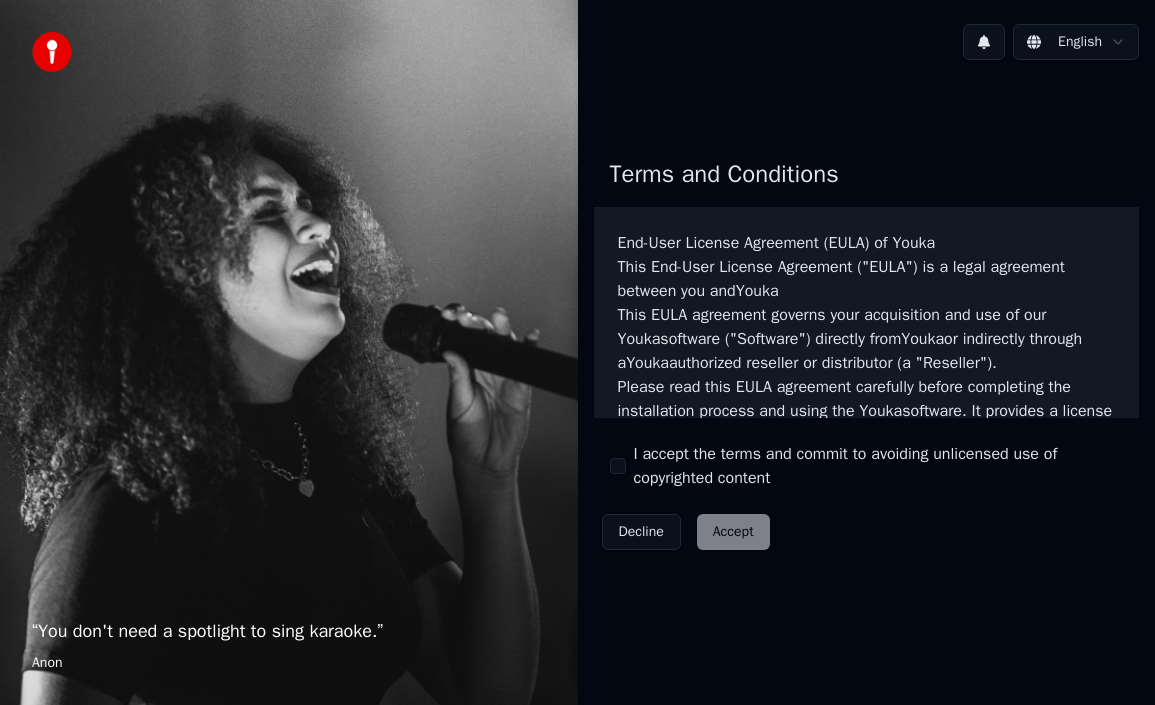 click on "Decline Accept" at bounding box center (686, 532) 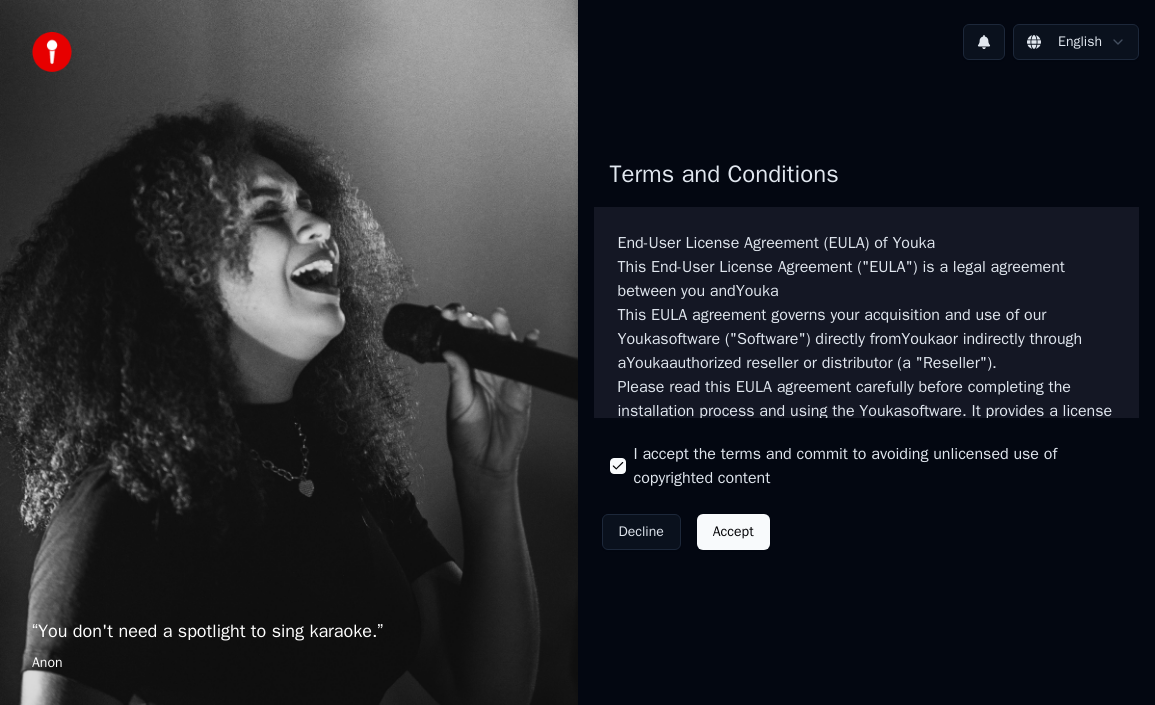 click on "Accept" at bounding box center (733, 532) 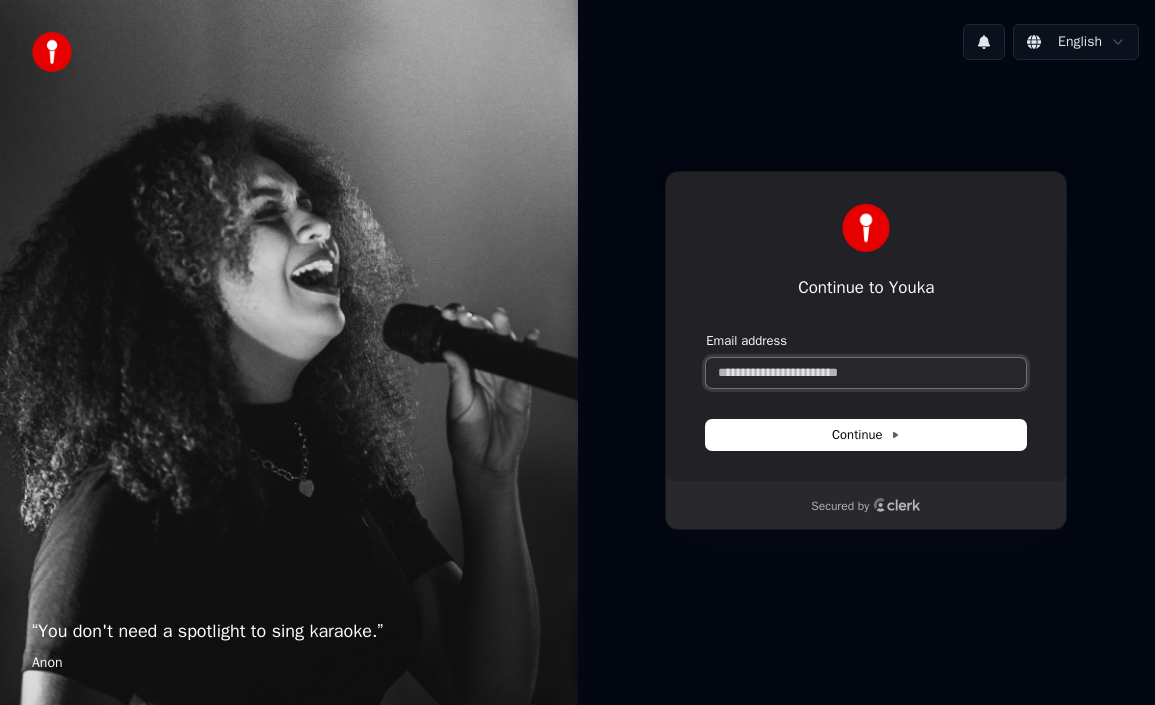 click on "Email address" at bounding box center (866, 373) 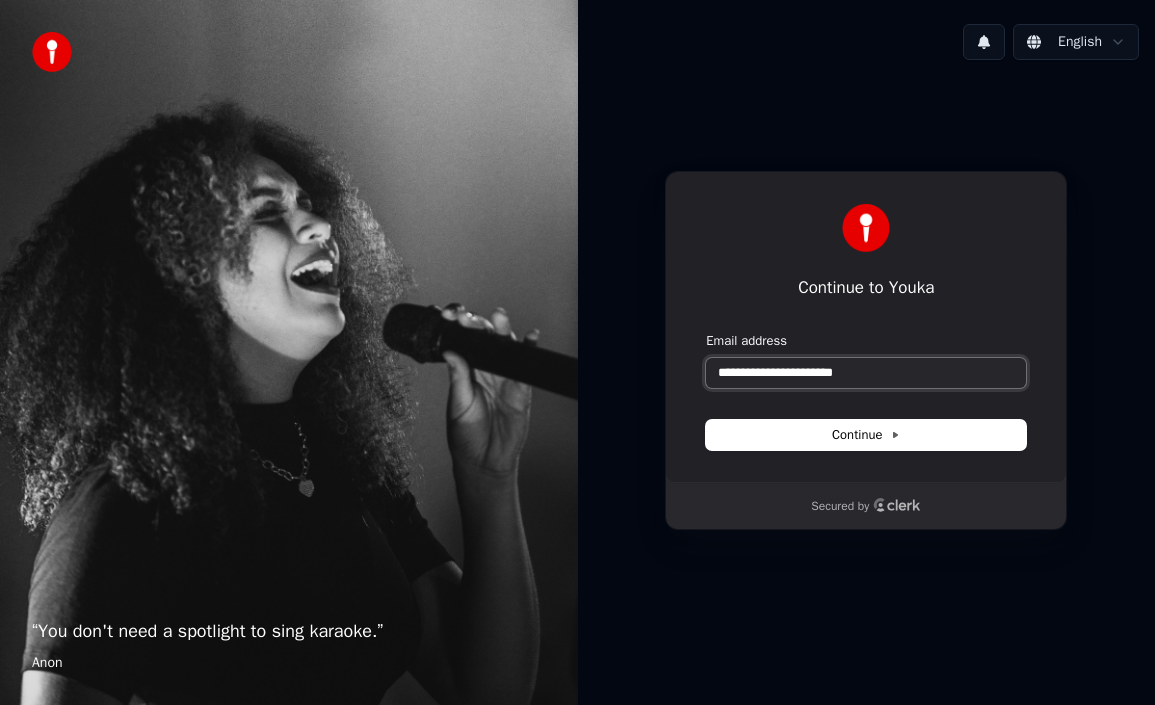 type on "**********" 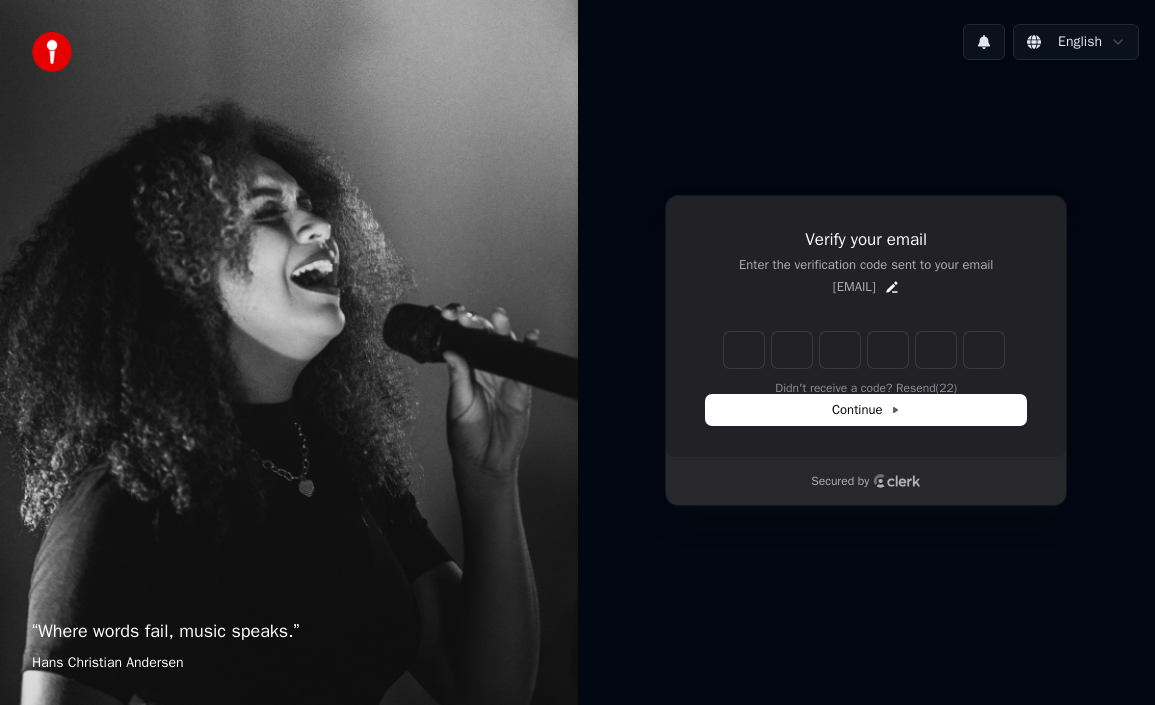 type on "*" 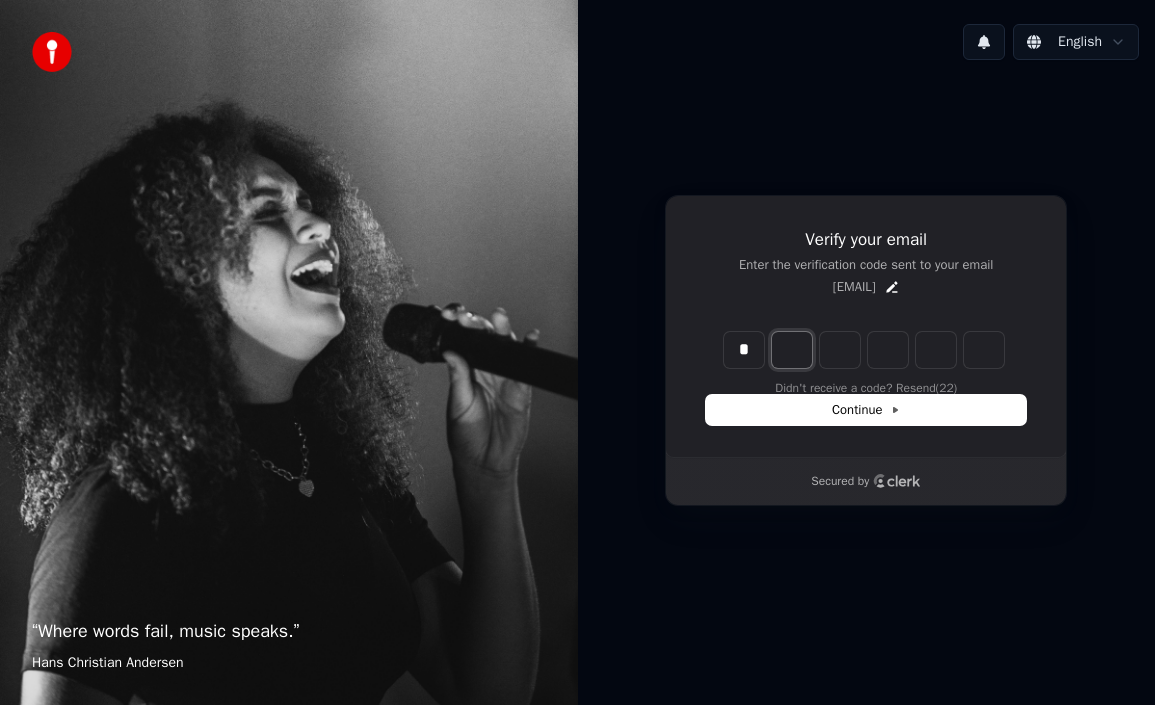 type on "*" 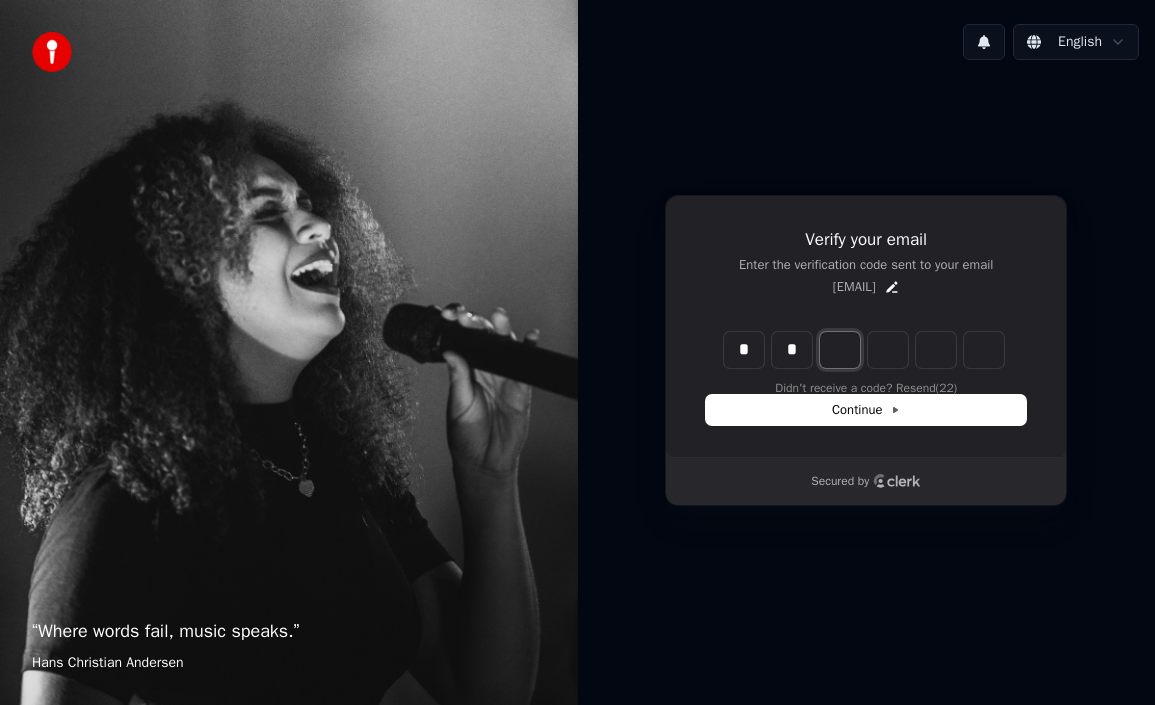 type on "*" 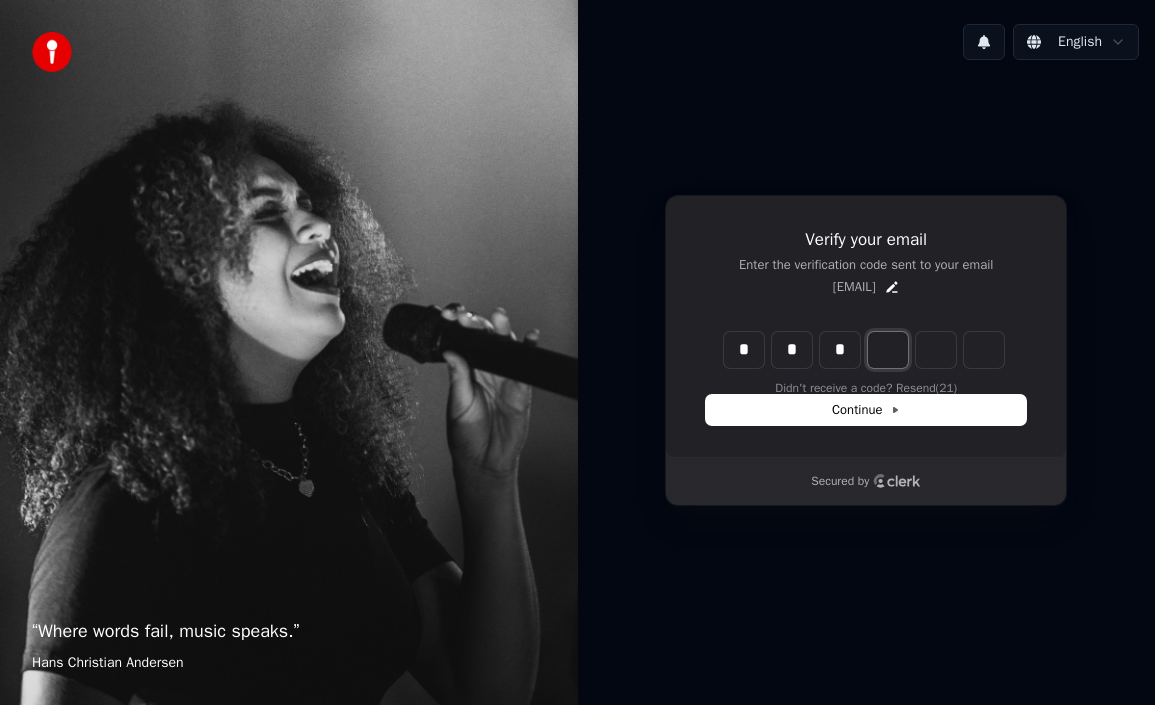 type on "*" 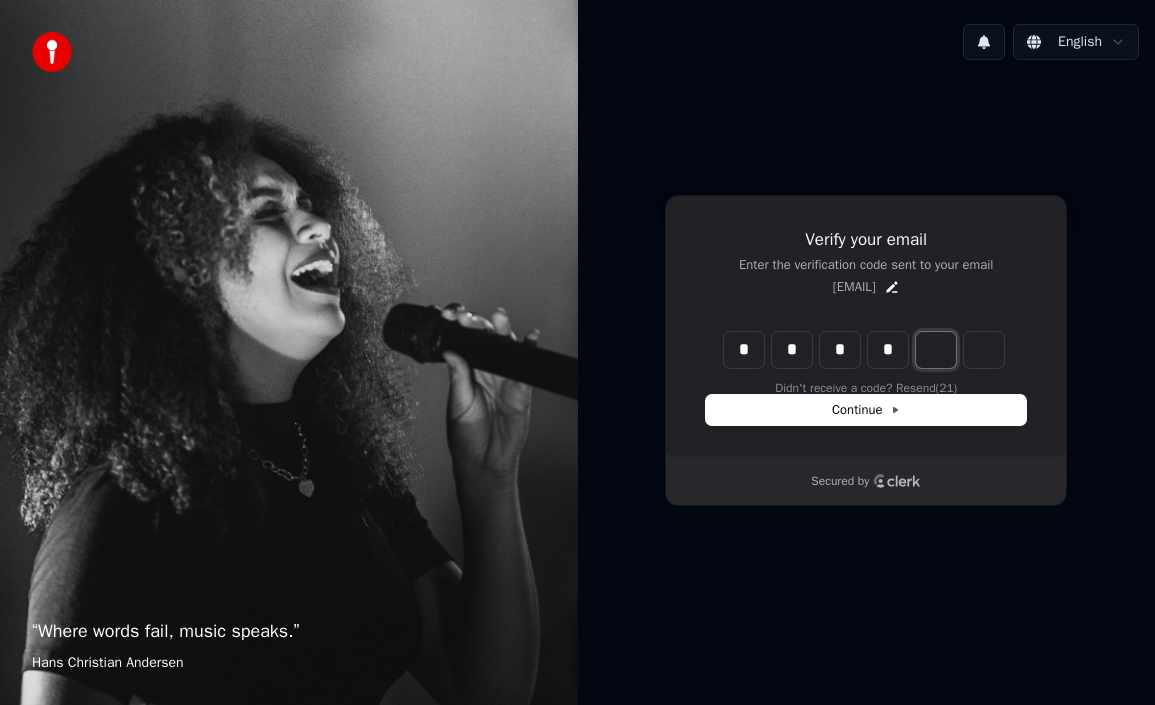 type on "*" 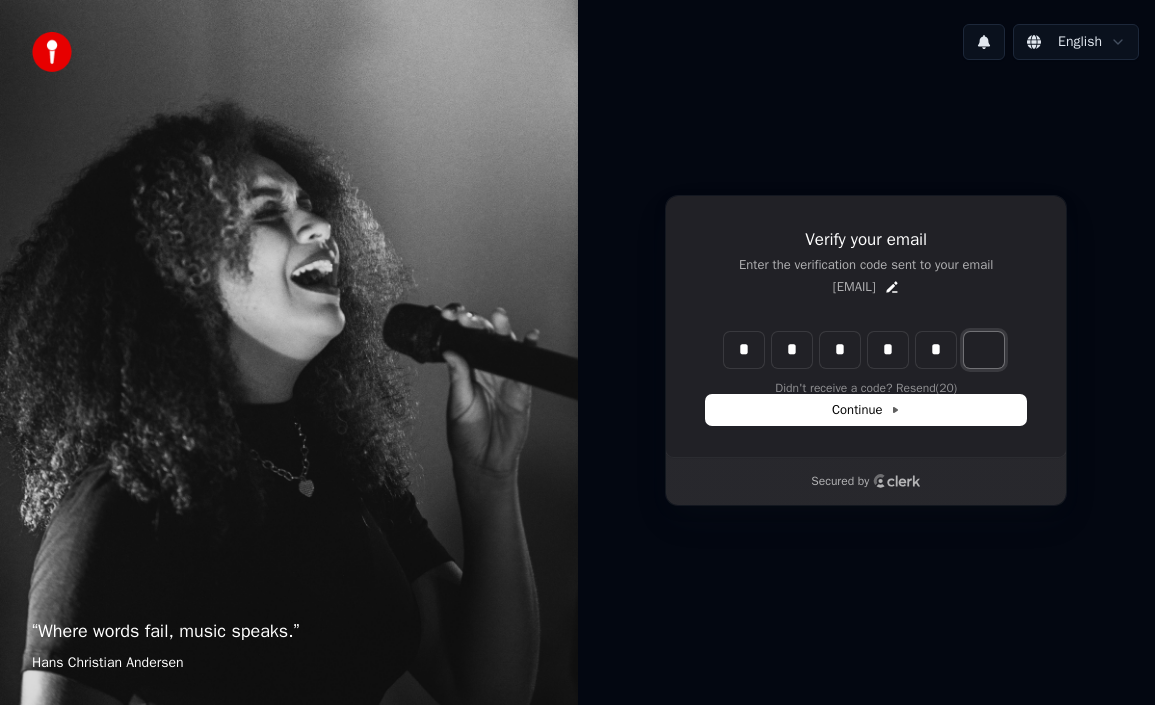 type on "*" 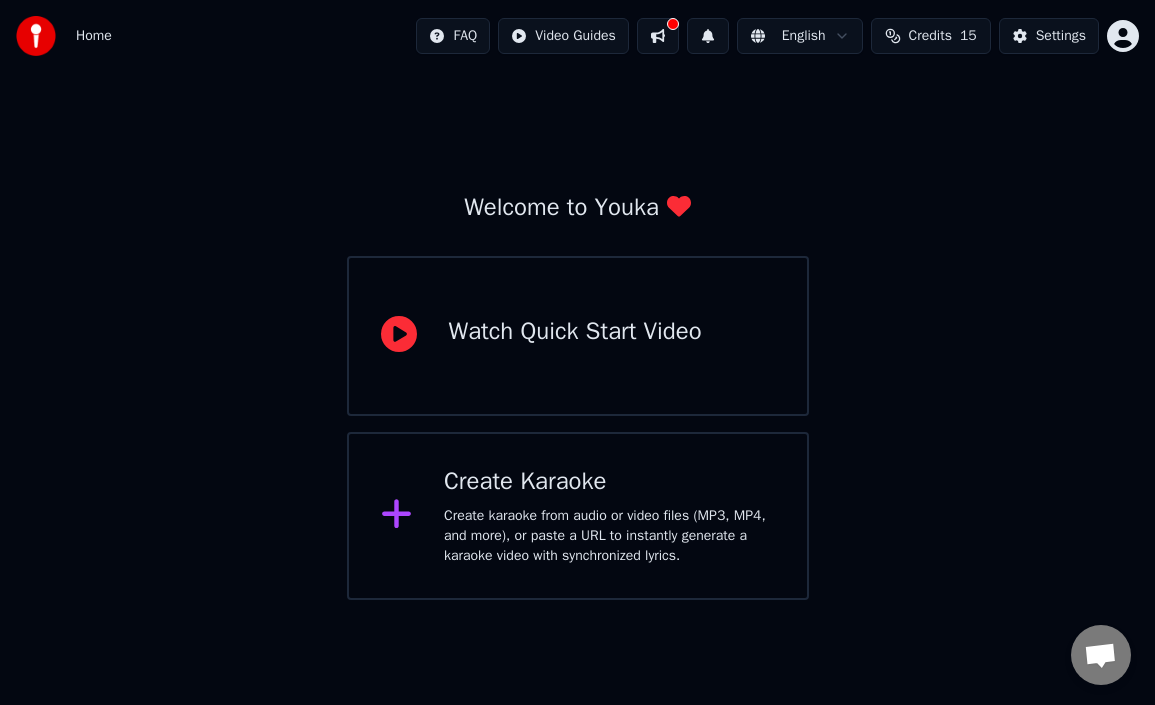 click on "Create karaoke from audio or video files (MP3, MP4, and more), or paste a URL to instantly generate a karaoke video with synchronized lyrics." at bounding box center [575, 356] 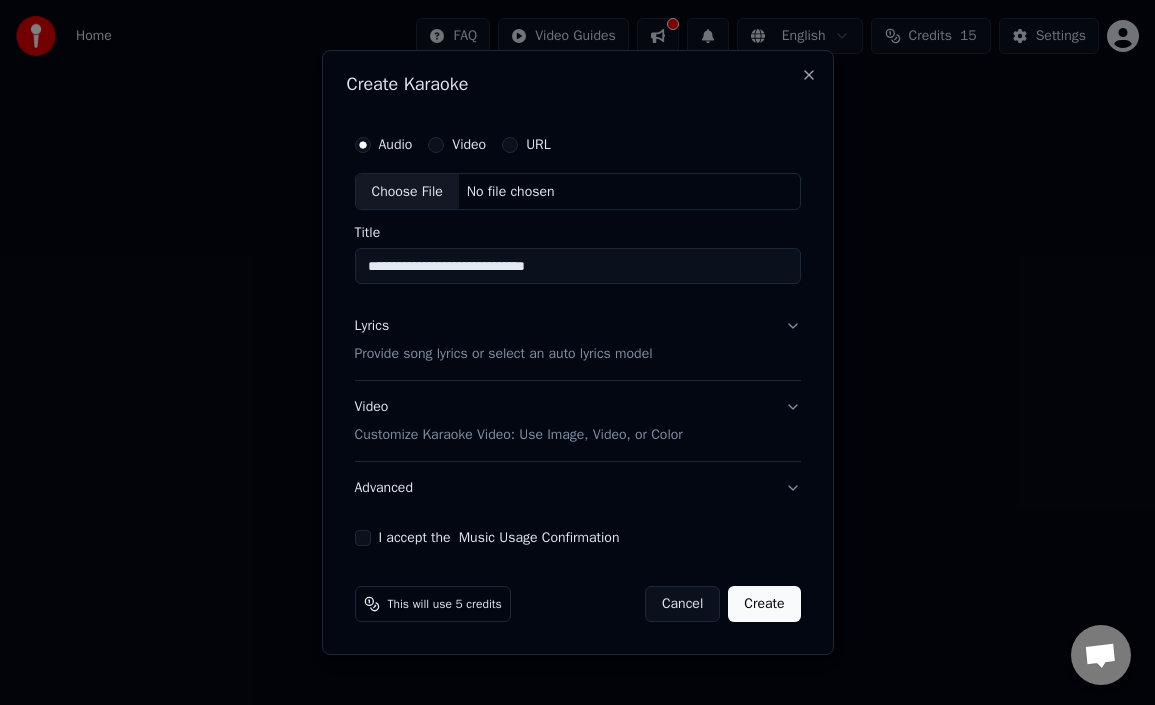 type on "**********" 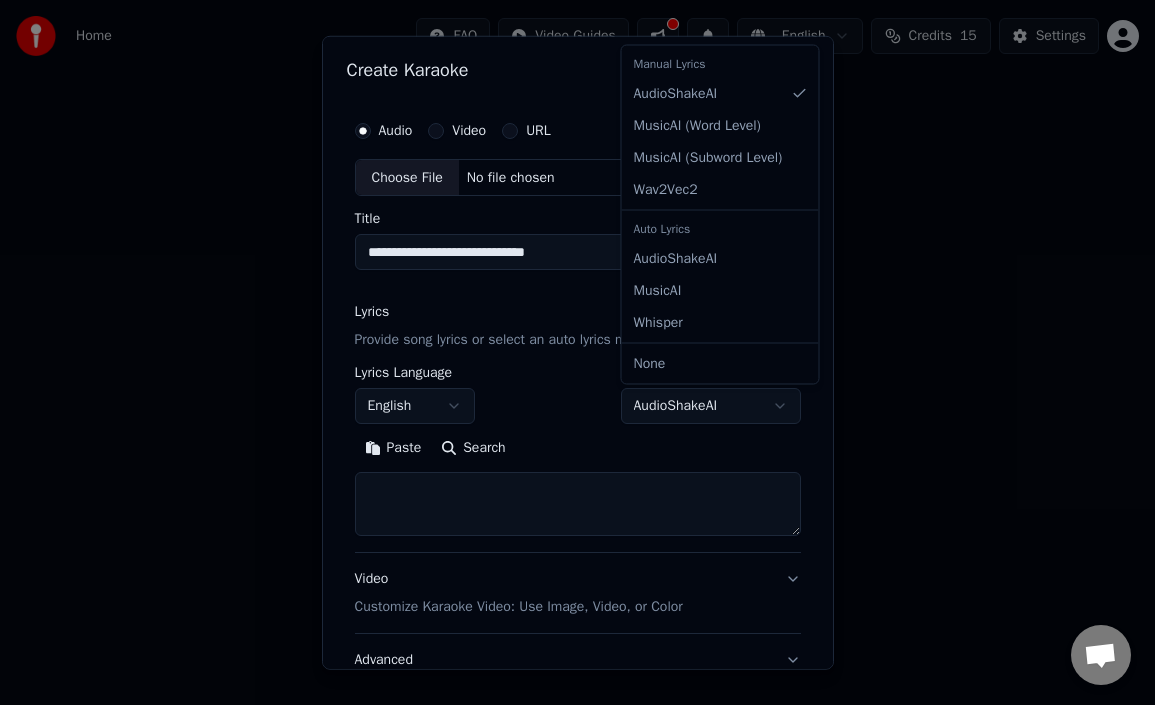click on "**********" at bounding box center [577, 300] 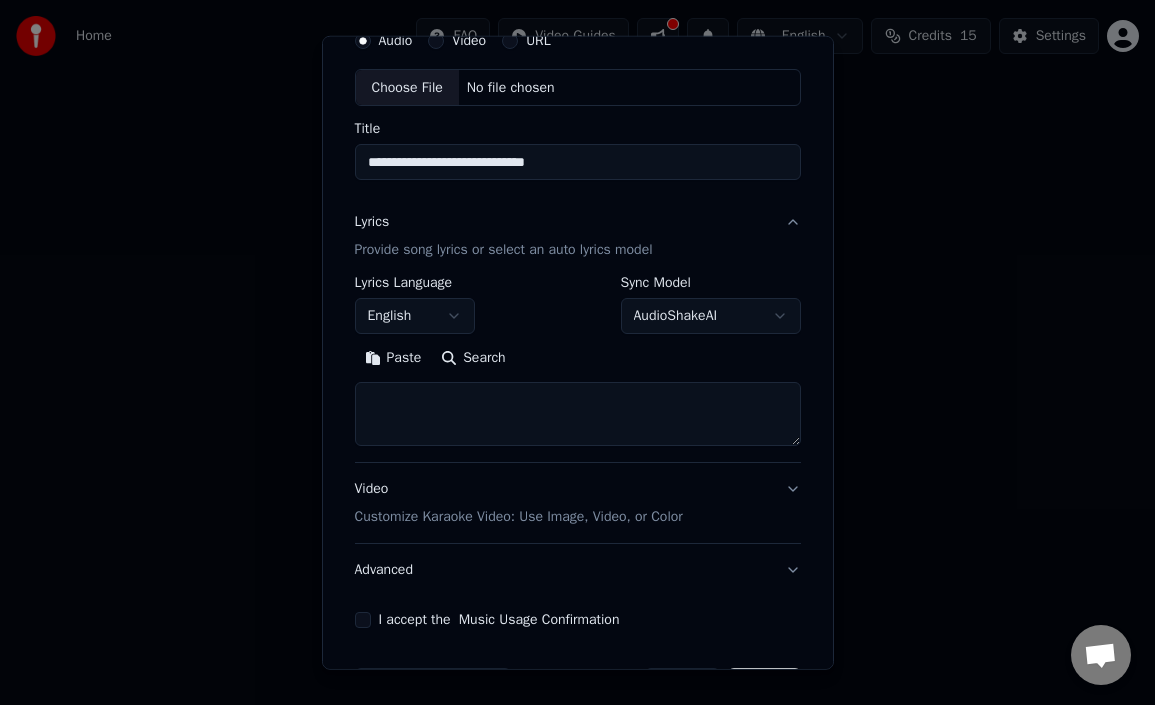 scroll, scrollTop: 94, scrollLeft: 0, axis: vertical 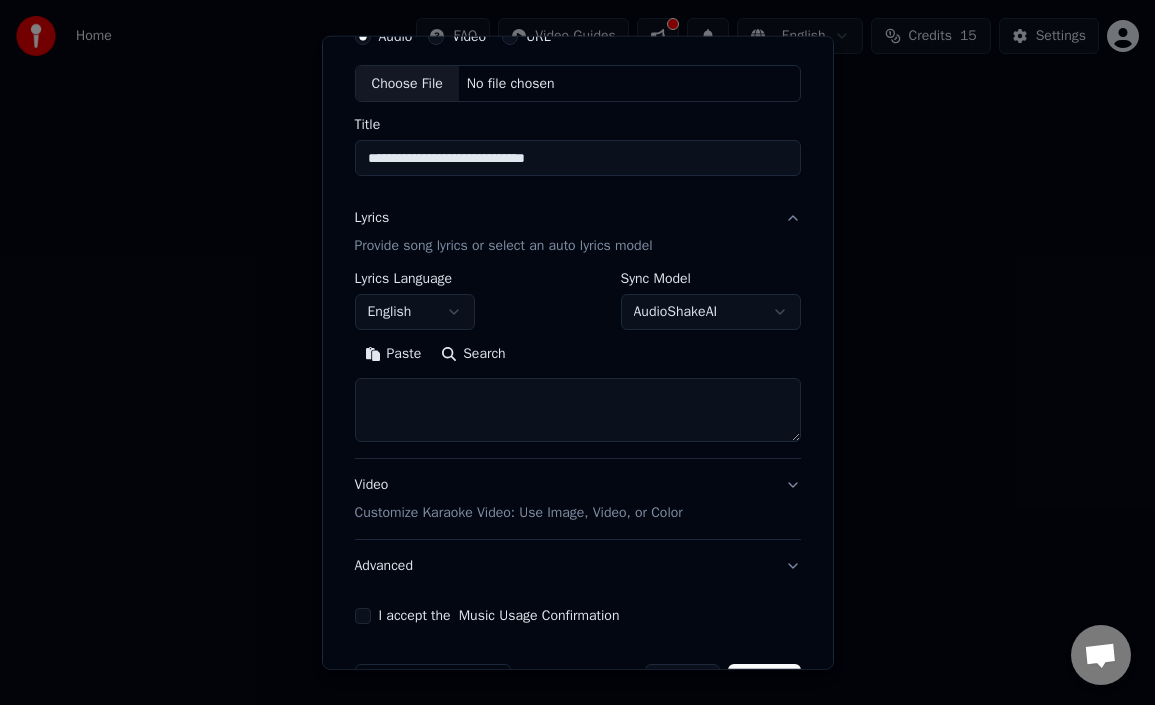 click on "Customize Karaoke Video: Use Image, Video, or Color" at bounding box center (519, 513) 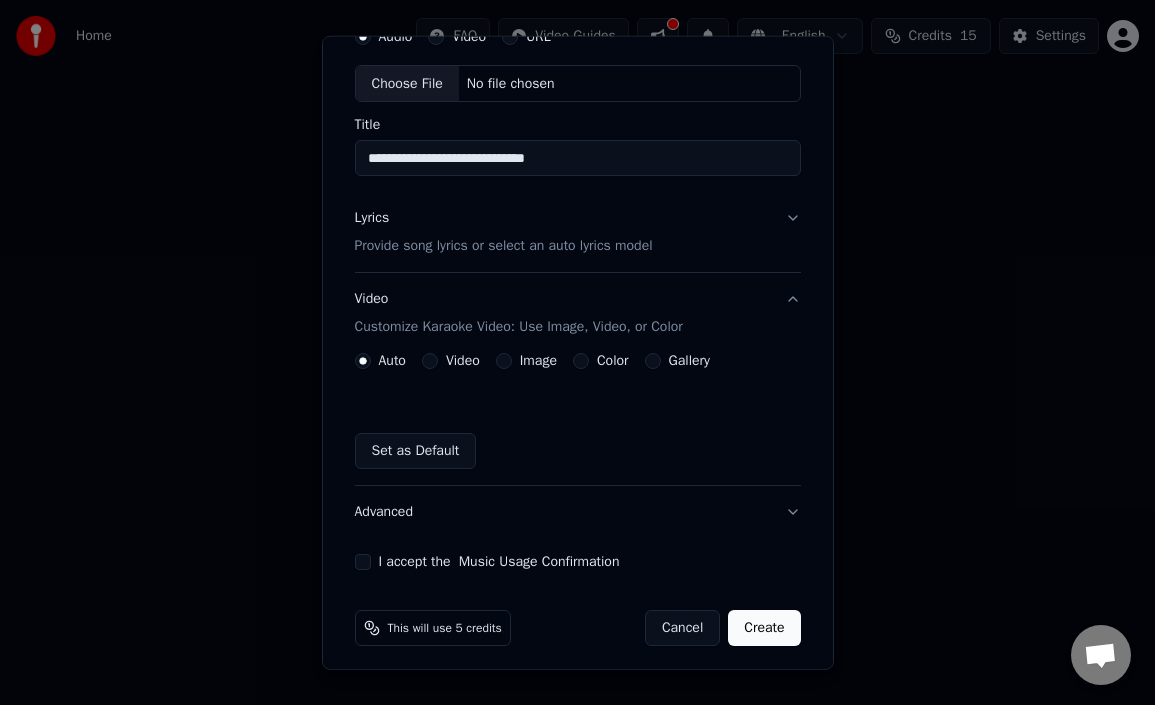 click on "Customize Karaoke Video: Use Image, Video, or Color" at bounding box center (519, 327) 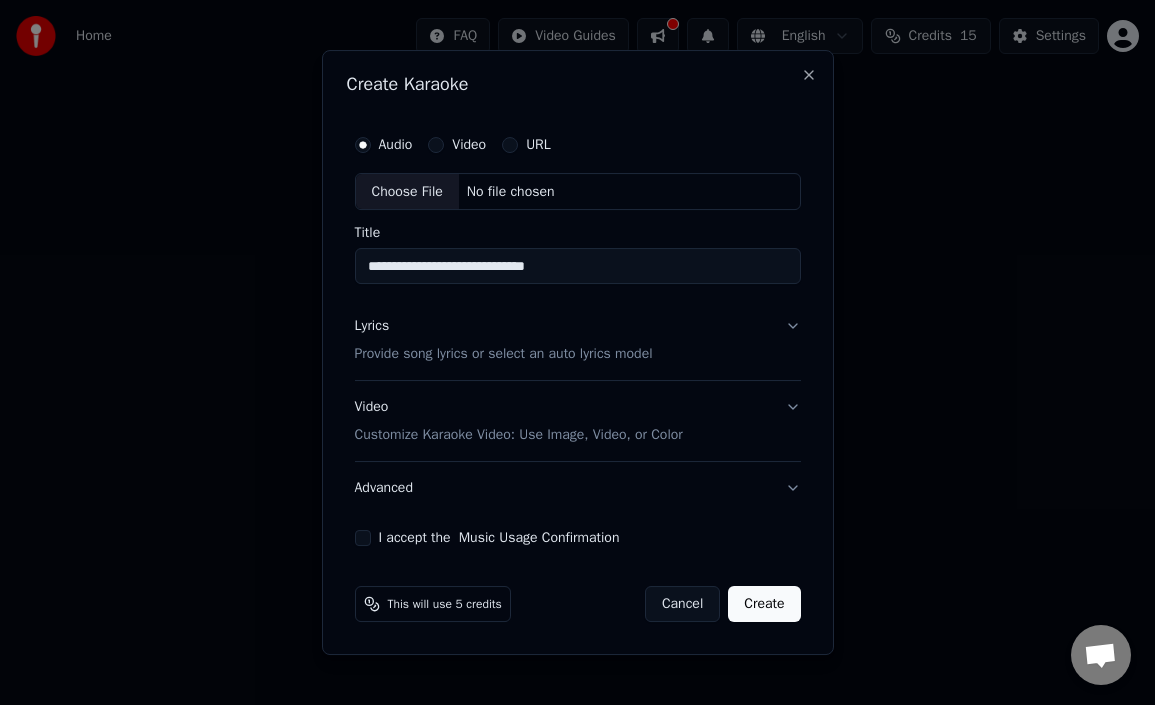 click on "Lyrics Provide song lyrics or select an auto lyrics model" at bounding box center [504, 341] 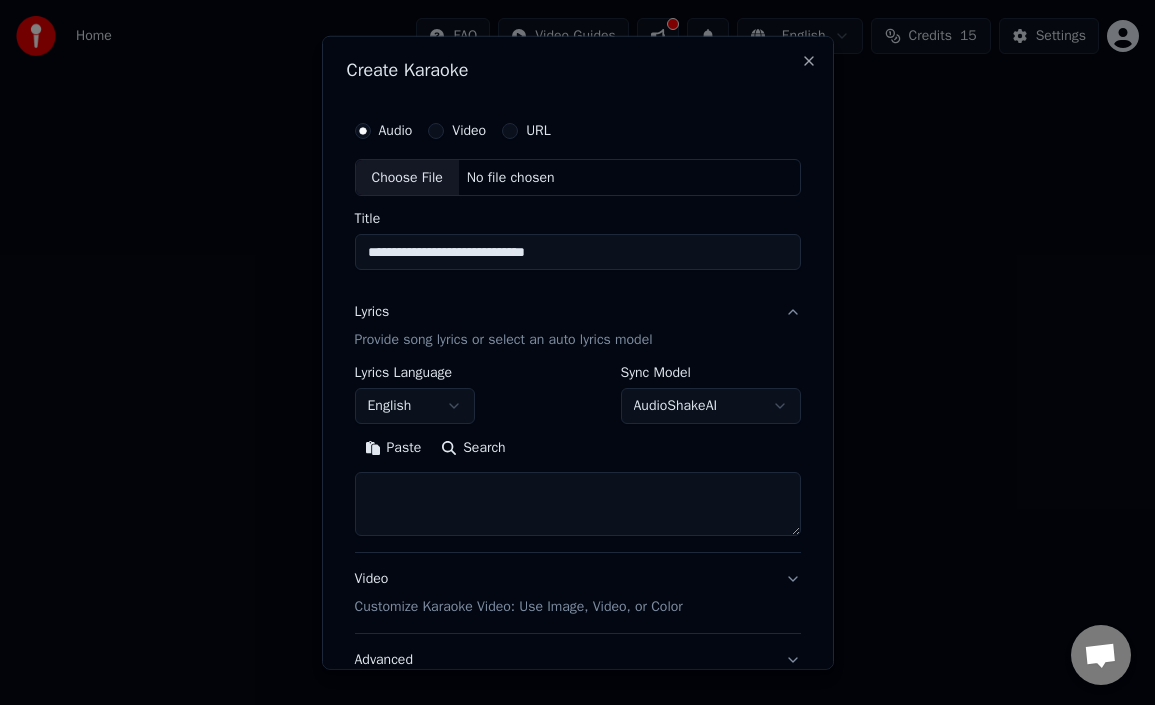 click at bounding box center [578, 504] 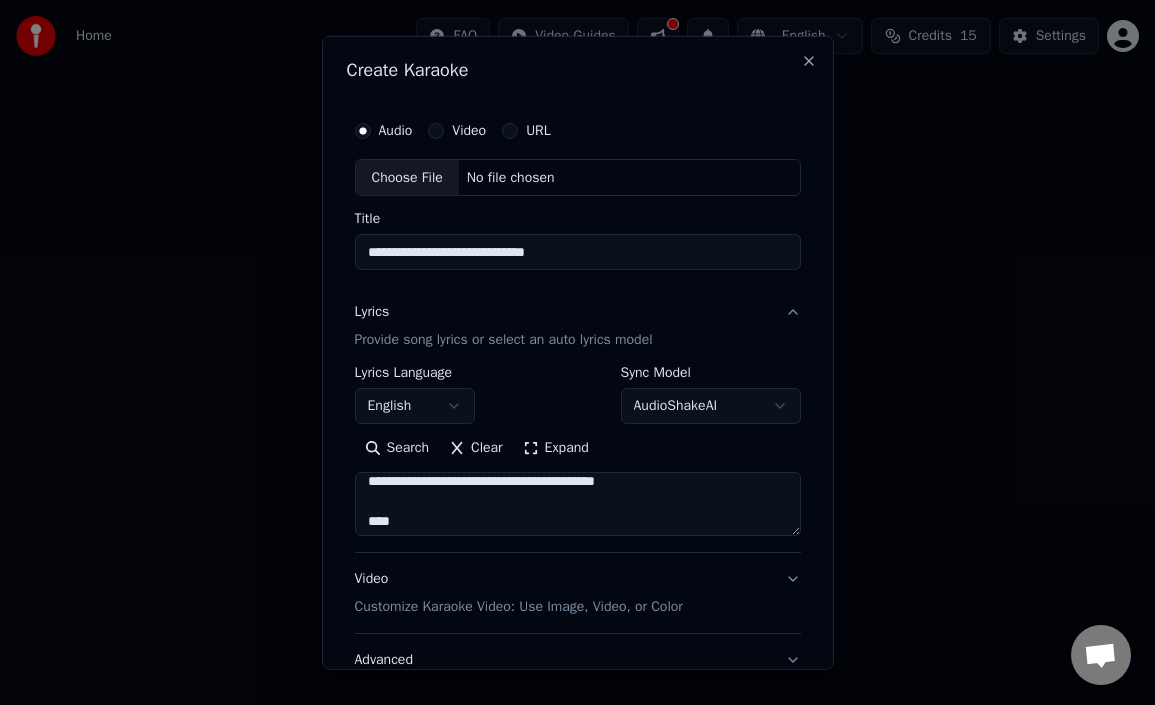 scroll, scrollTop: 160, scrollLeft: 0, axis: vertical 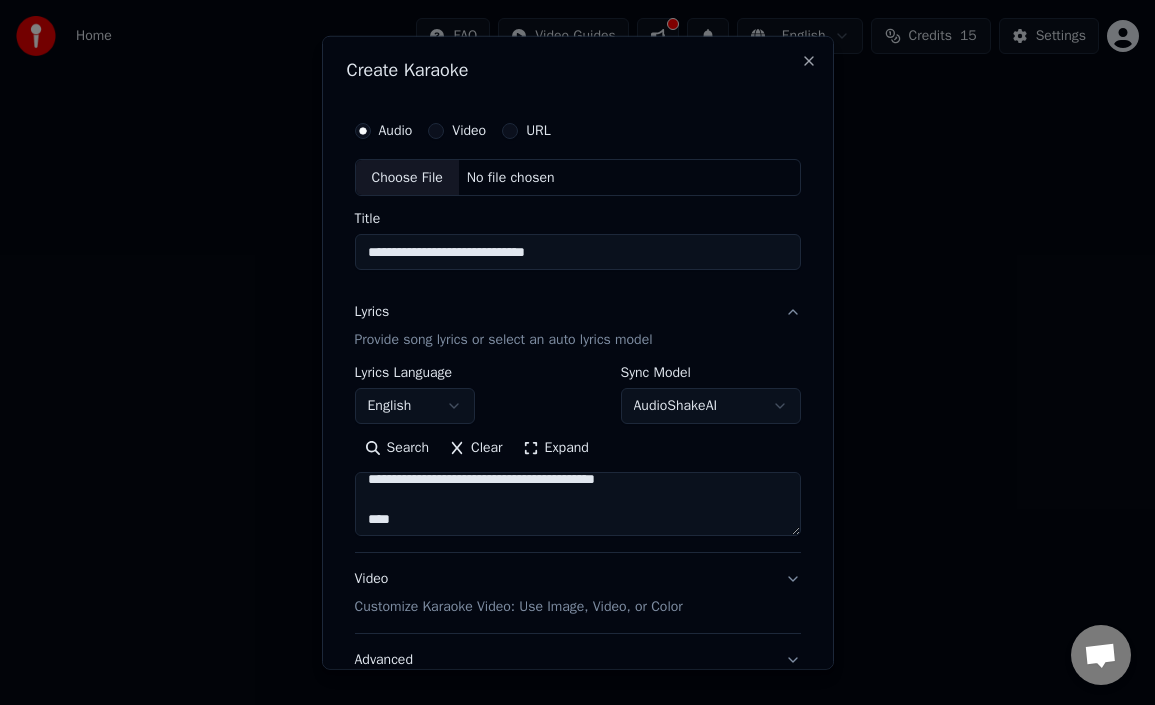 drag, startPoint x: 412, startPoint y: 529, endPoint x: 356, endPoint y: 525, distance: 56.142673 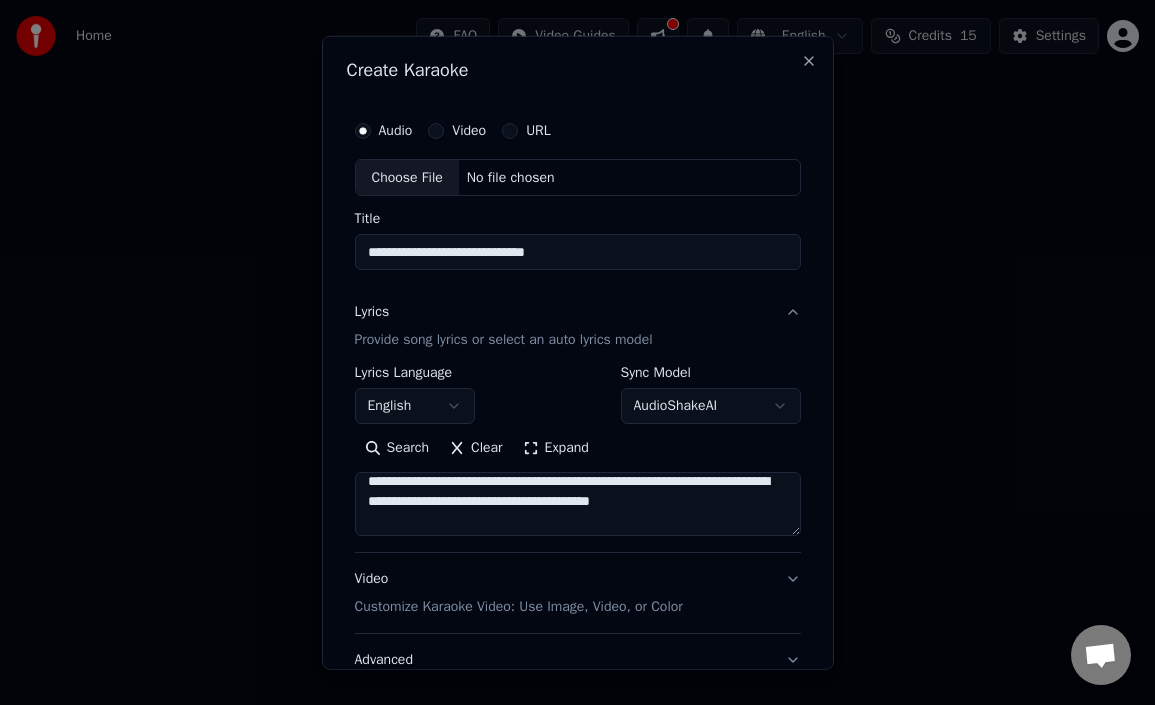 scroll, scrollTop: 310, scrollLeft: 0, axis: vertical 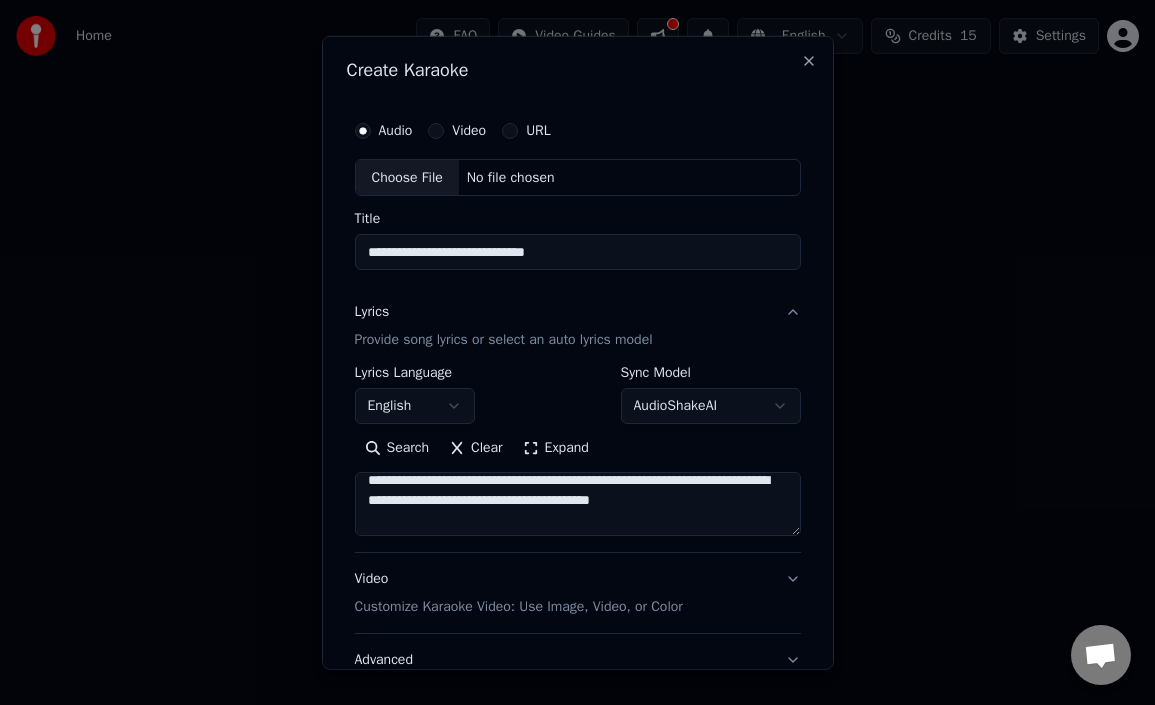 click at bounding box center (578, 504) 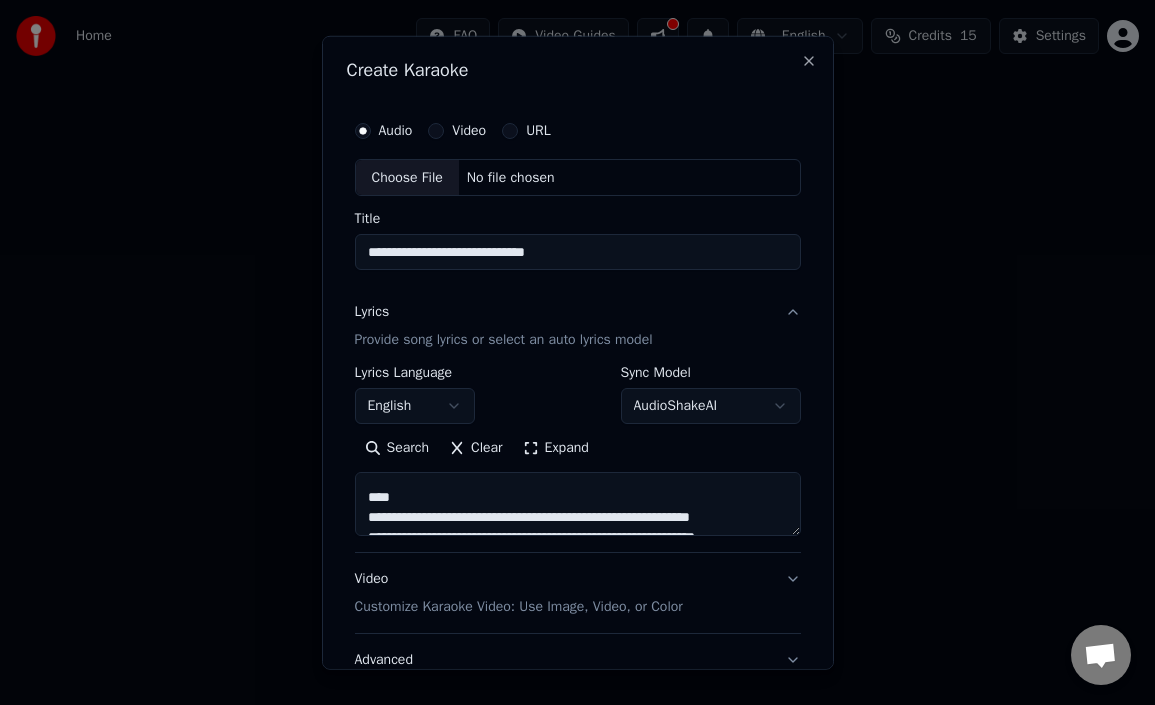 scroll, scrollTop: 552, scrollLeft: 0, axis: vertical 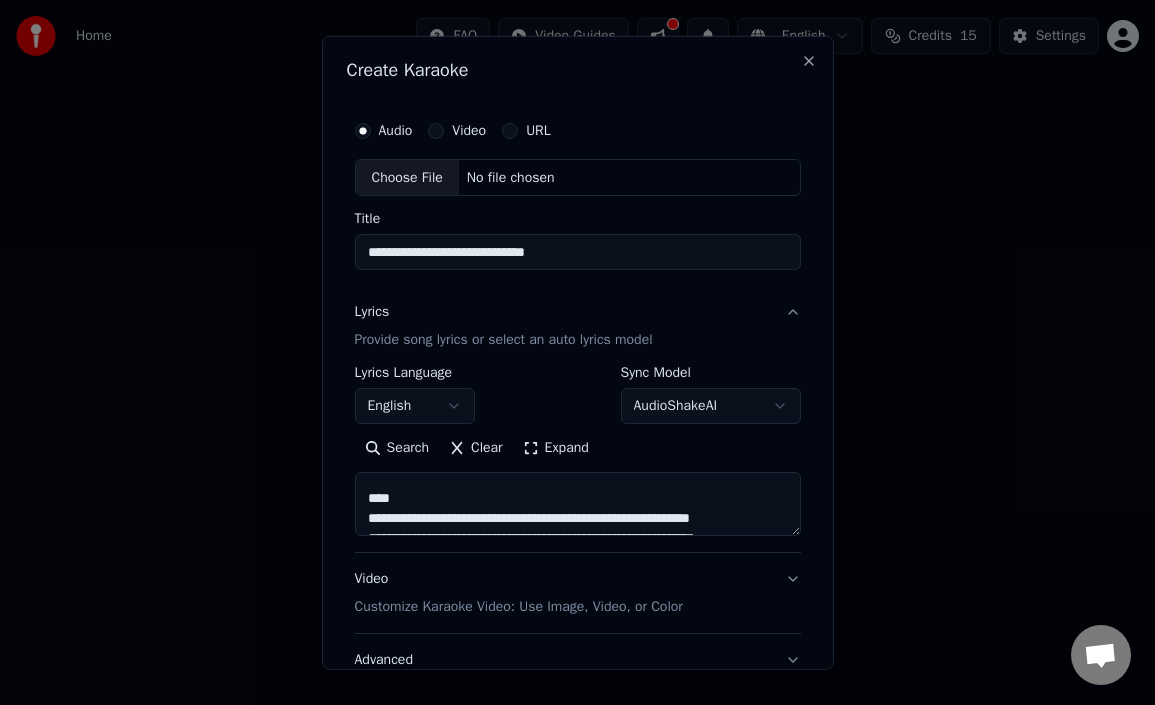 click at bounding box center [578, 504] 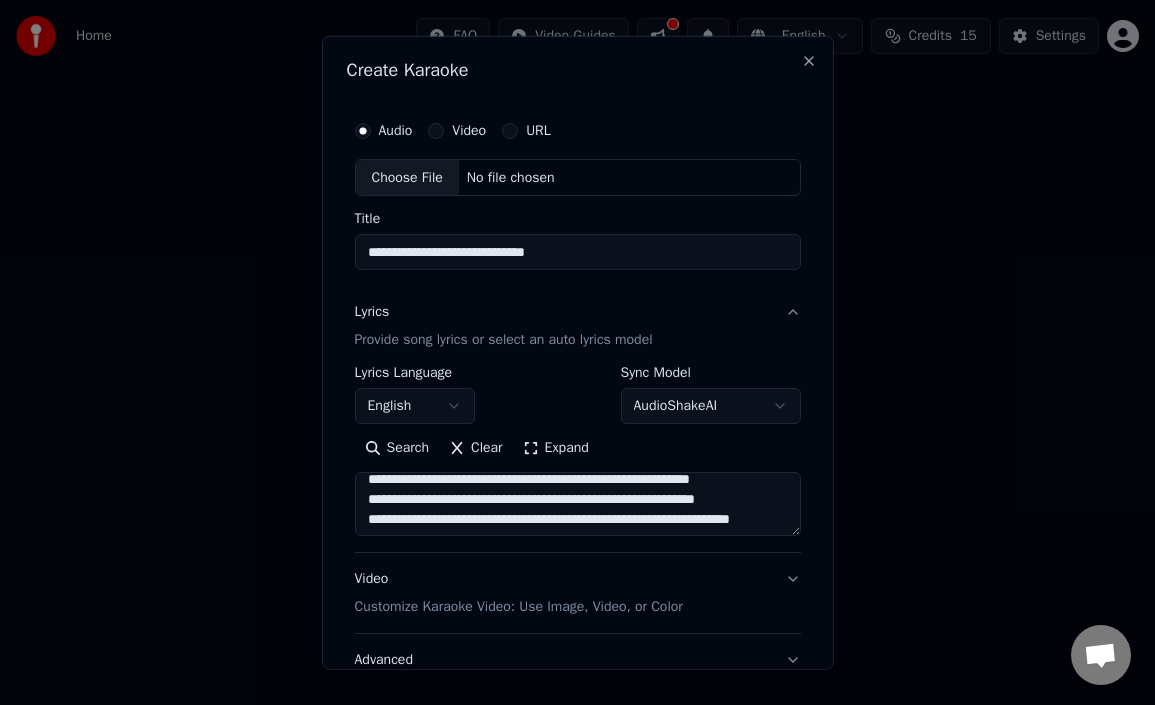drag, startPoint x: 409, startPoint y: 500, endPoint x: 346, endPoint y: 500, distance: 63 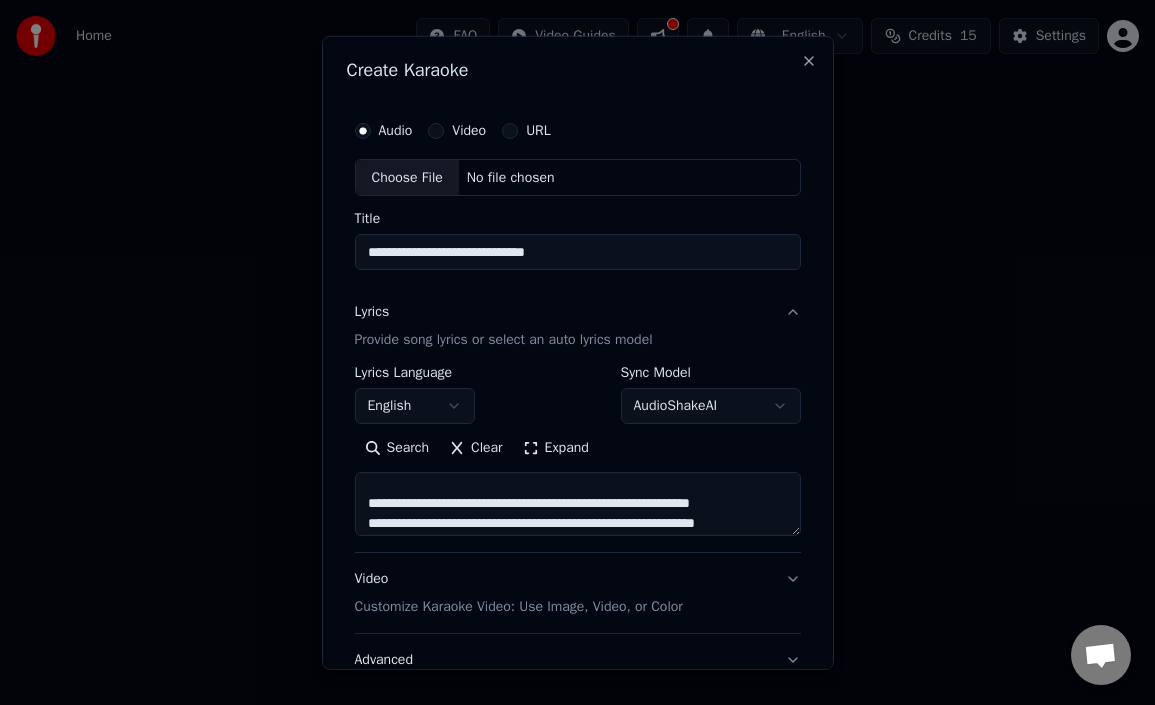 scroll, scrollTop: 558, scrollLeft: 0, axis: vertical 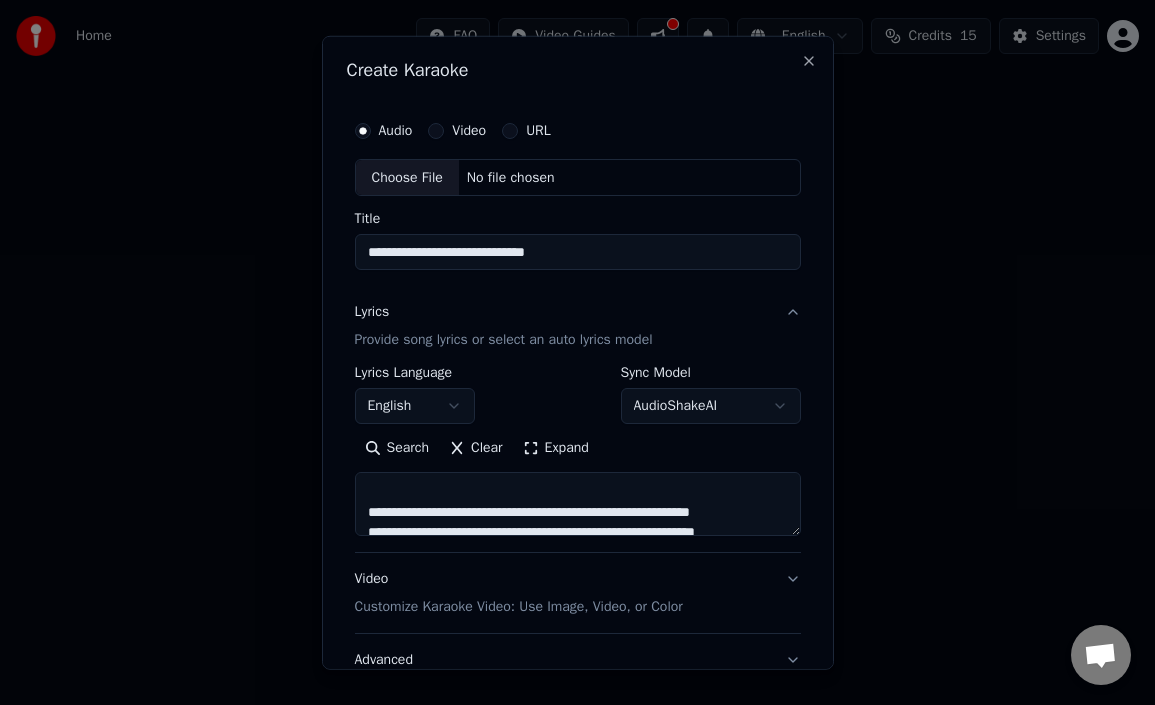 click at bounding box center (578, 504) 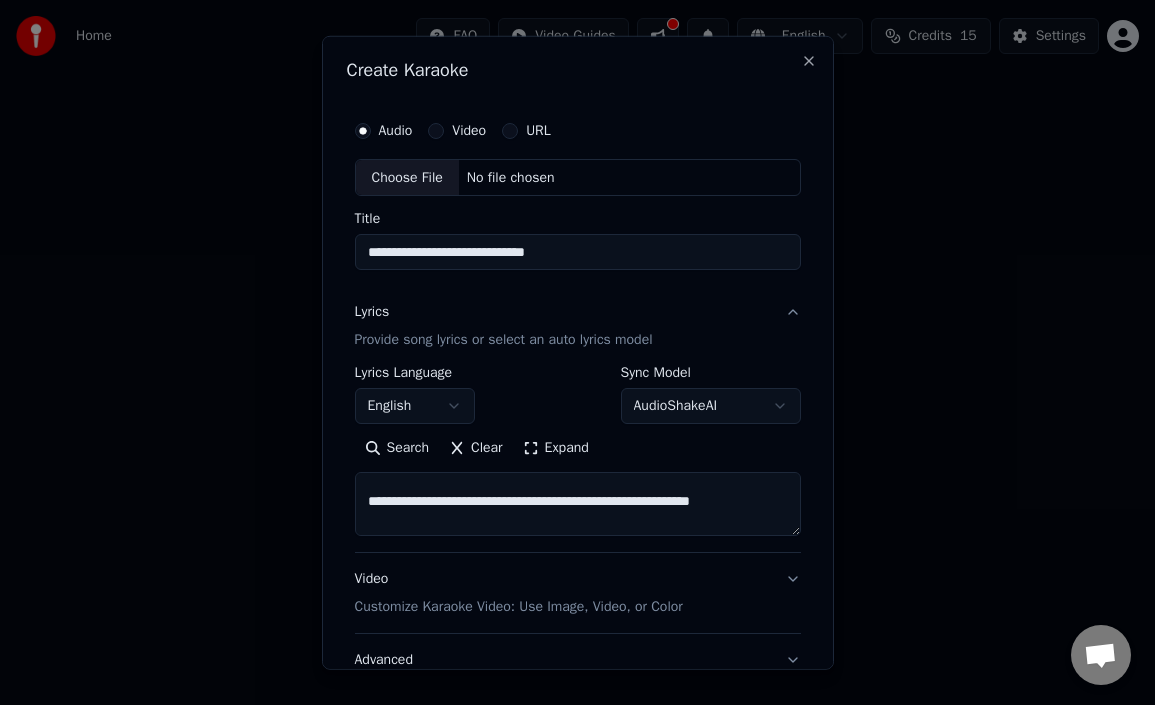 click at bounding box center [578, 504] 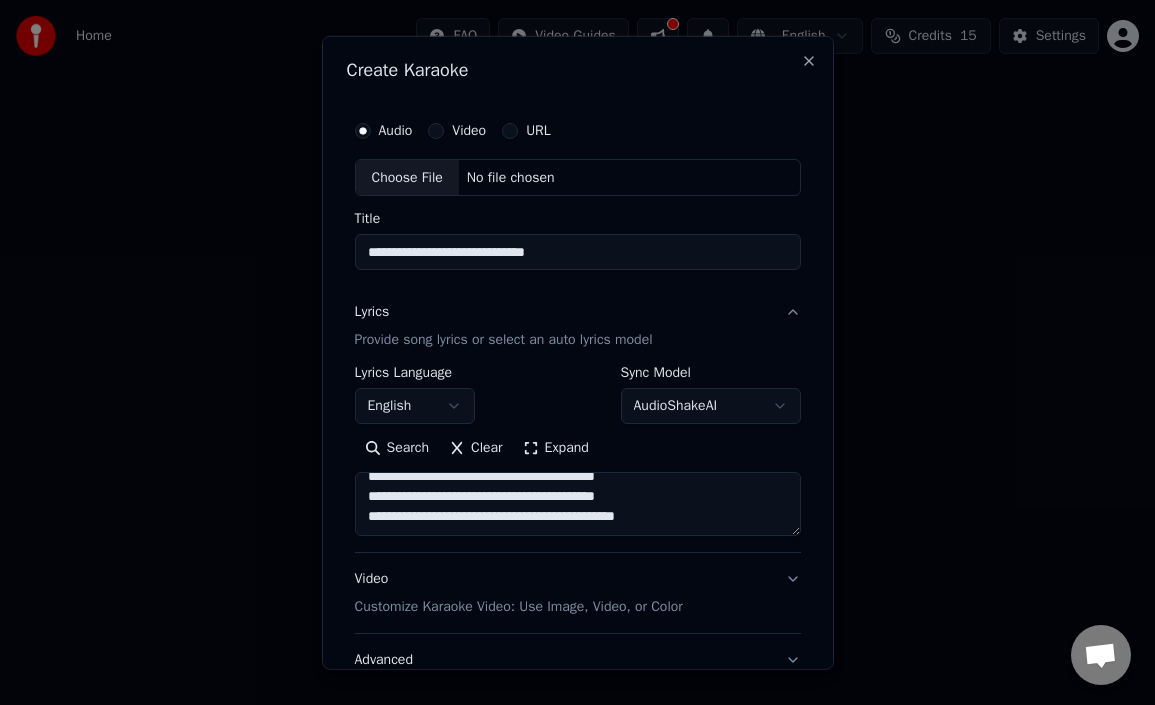 scroll, scrollTop: 897, scrollLeft: 0, axis: vertical 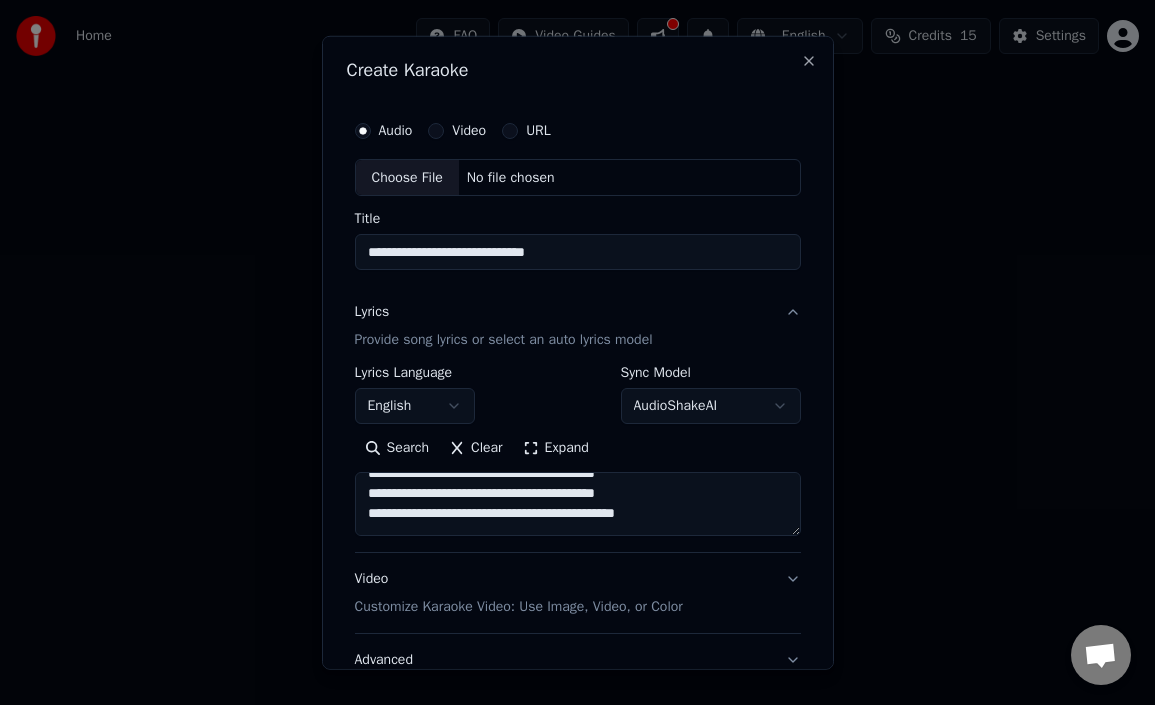 drag, startPoint x: 420, startPoint y: 514, endPoint x: 366, endPoint y: 513, distance: 54.00926 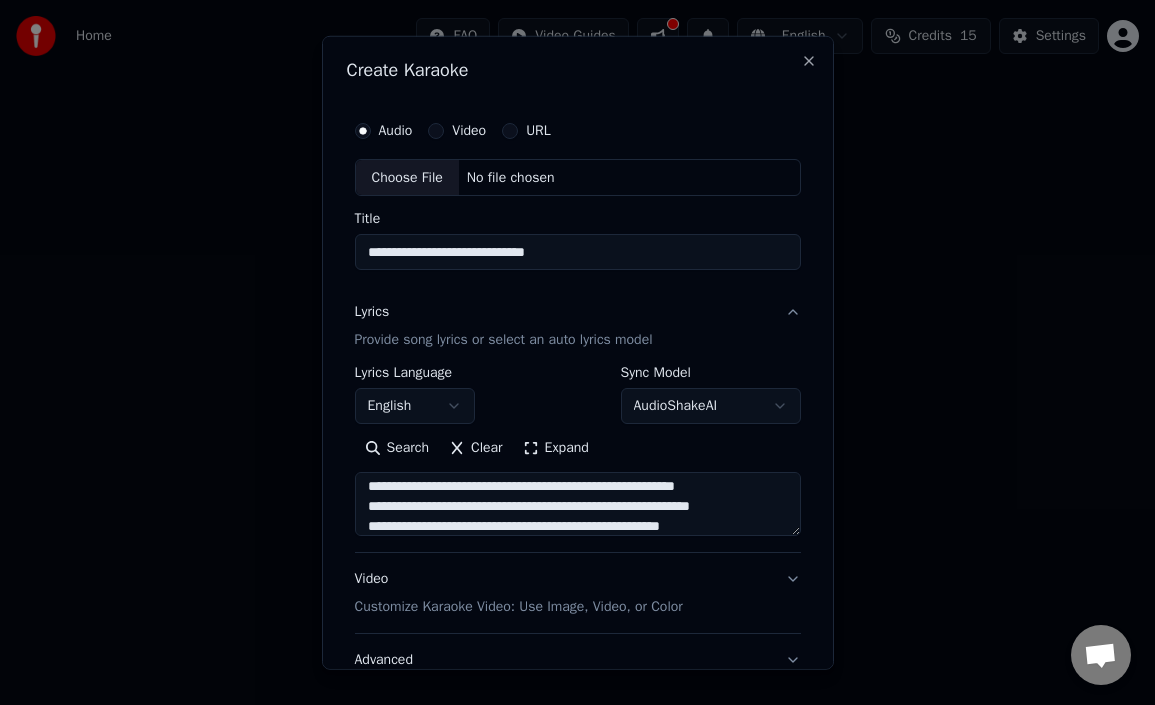 scroll, scrollTop: 1034, scrollLeft: 0, axis: vertical 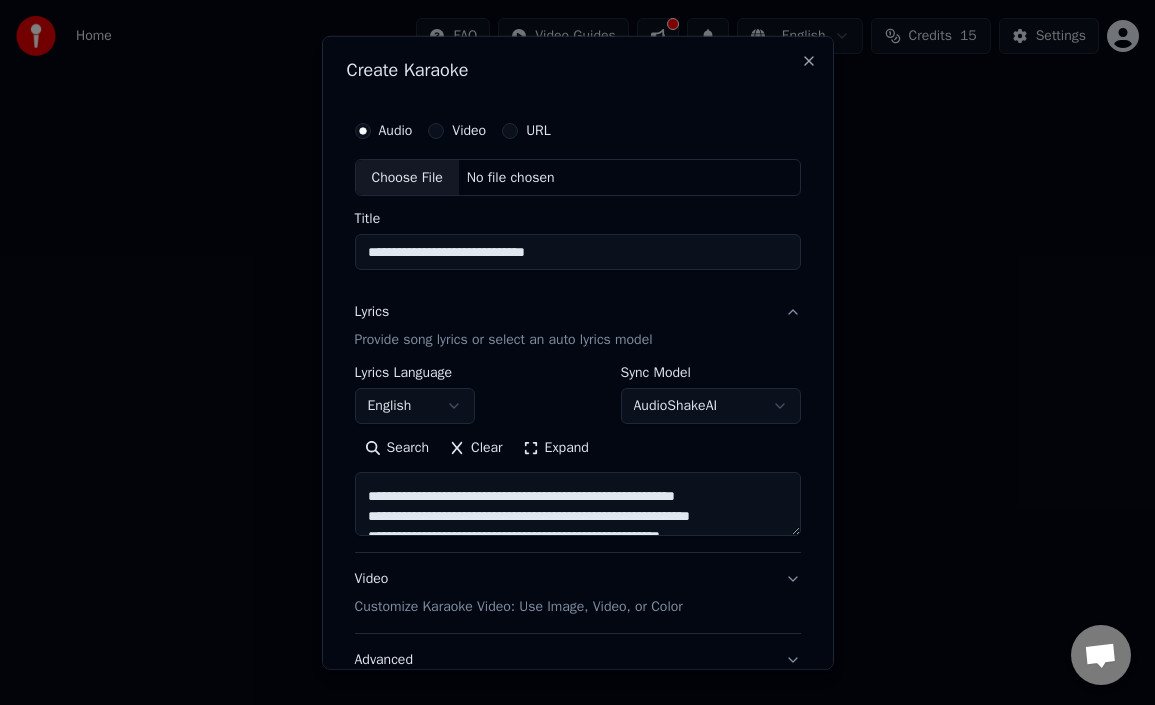 click at bounding box center (578, 504) 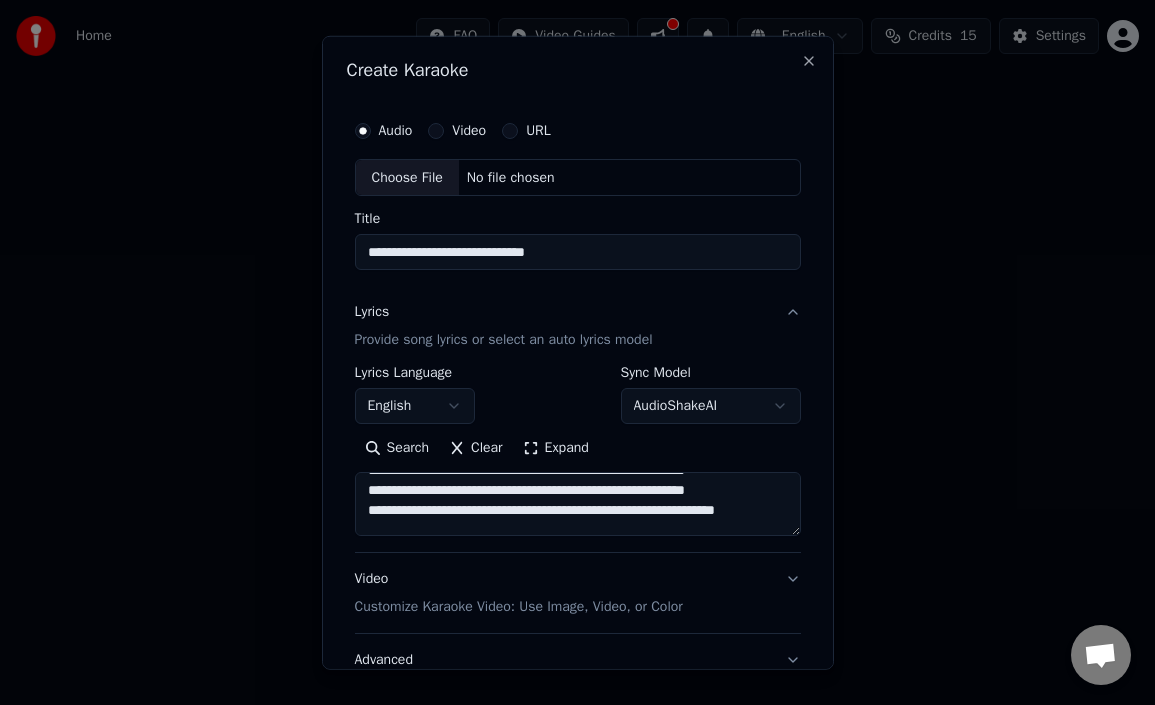 scroll, scrollTop: 1301, scrollLeft: 0, axis: vertical 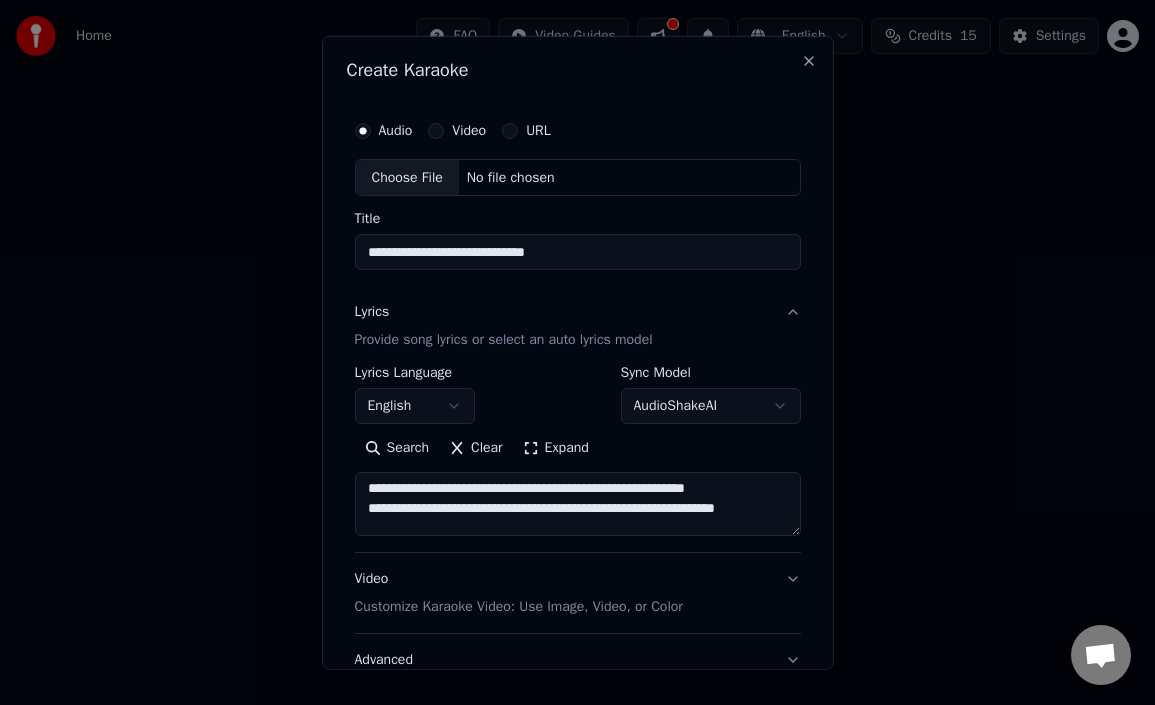 click at bounding box center [578, 504] 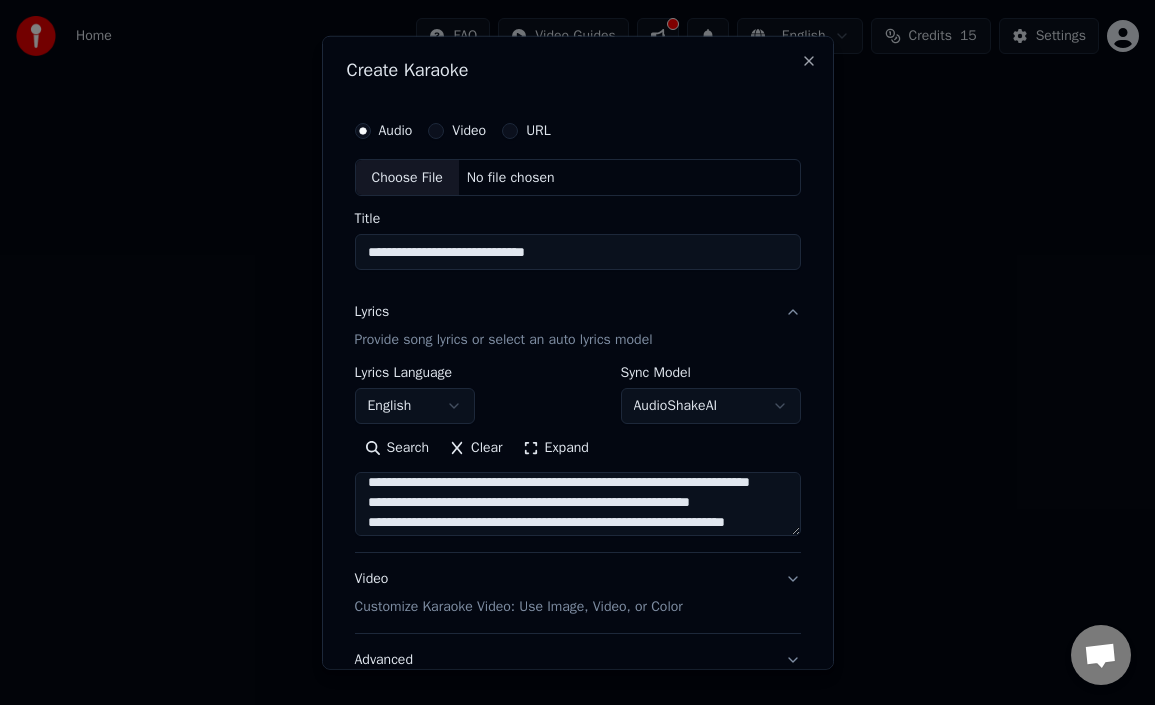 scroll, scrollTop: 1364, scrollLeft: 0, axis: vertical 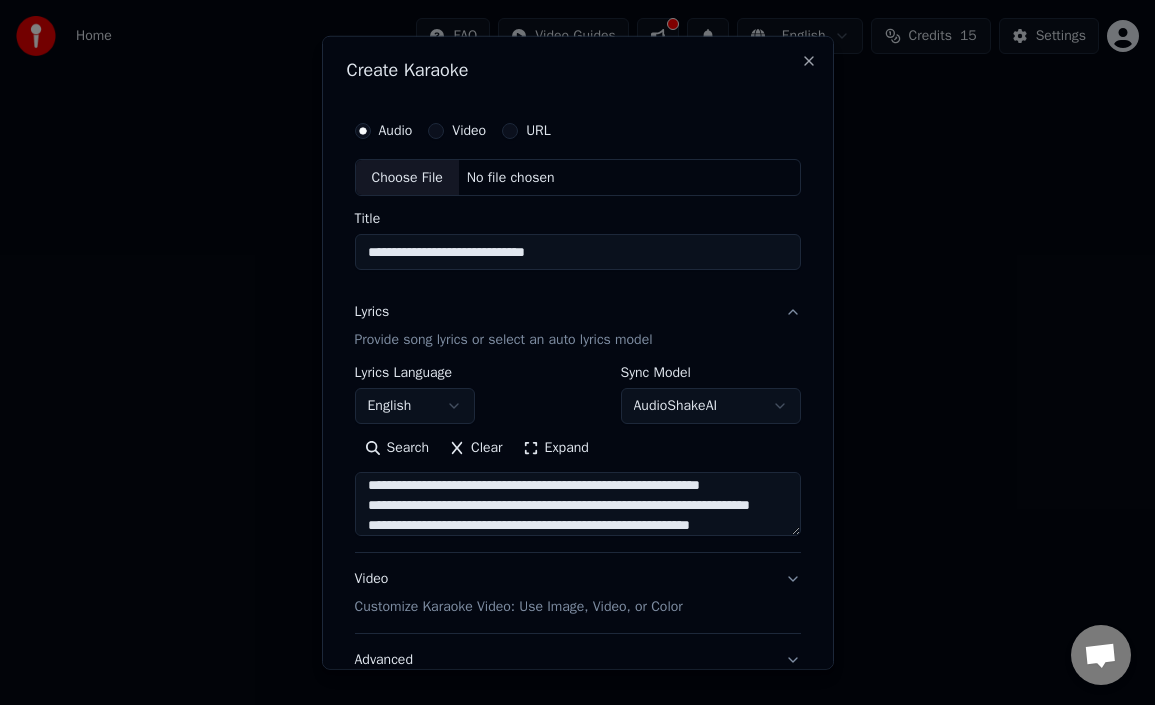drag, startPoint x: 409, startPoint y: 489, endPoint x: 346, endPoint y: 489, distance: 63 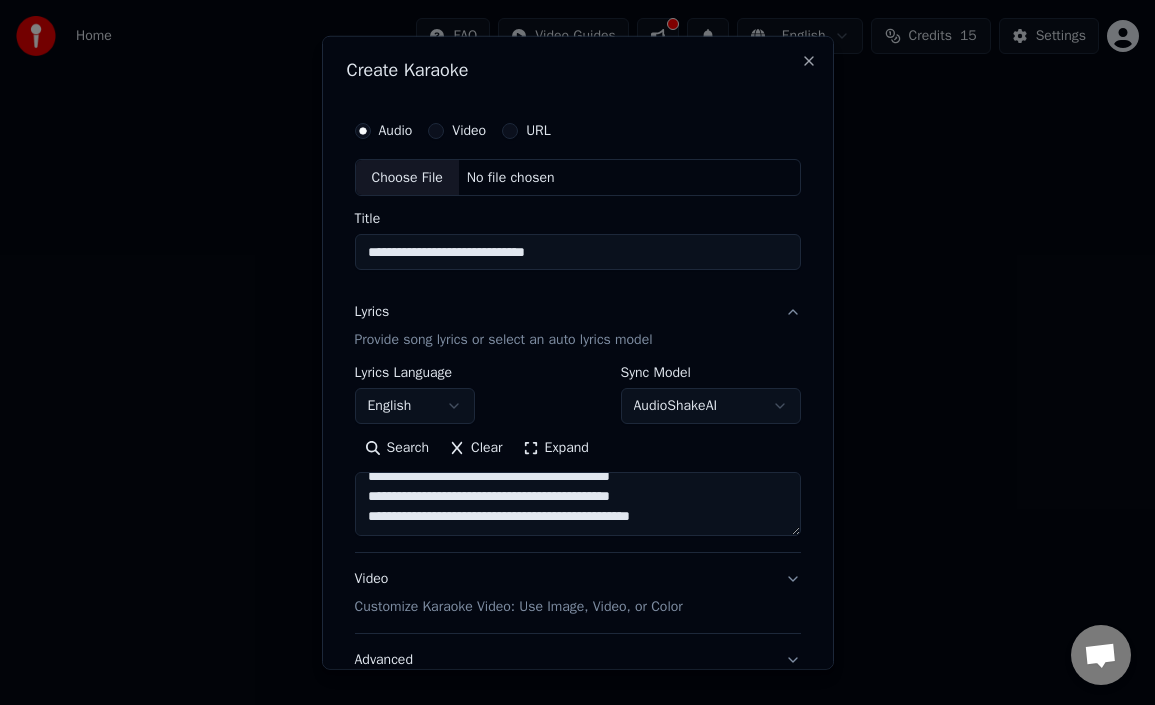 scroll, scrollTop: 1769, scrollLeft: 0, axis: vertical 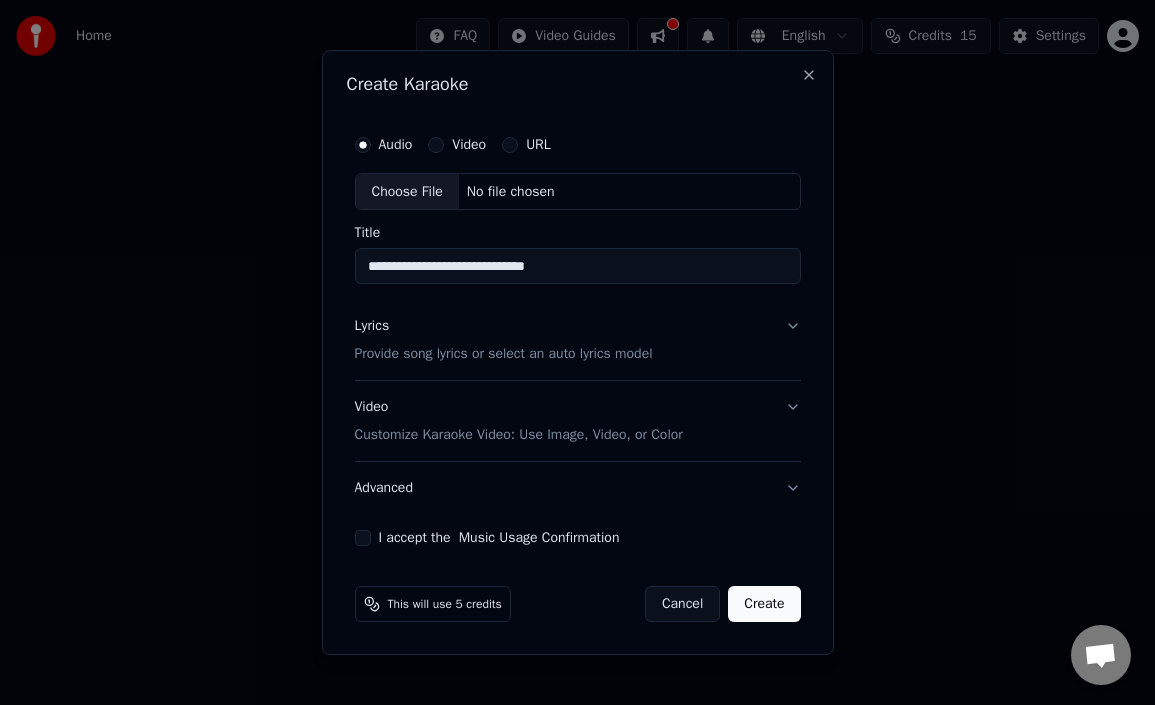 click on "Lyrics Provide song lyrics or select an auto lyrics model" at bounding box center [578, 341] 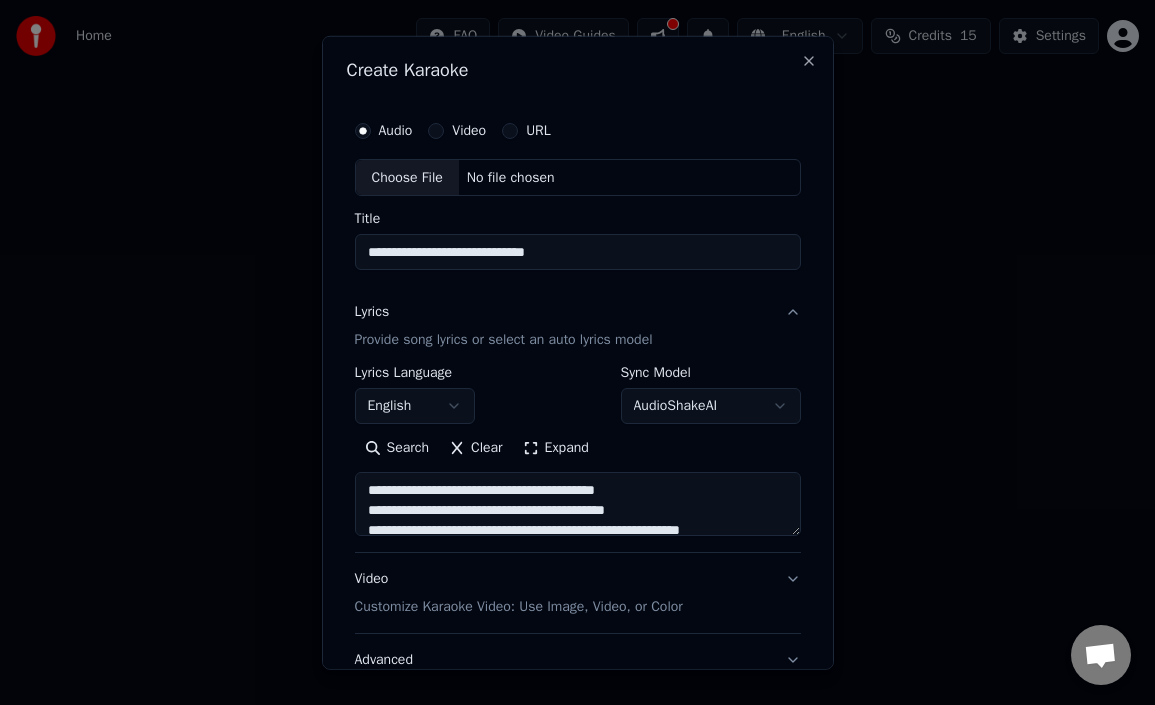 click on "Lyrics Provide song lyrics or select an auto lyrics model" at bounding box center (578, 326) 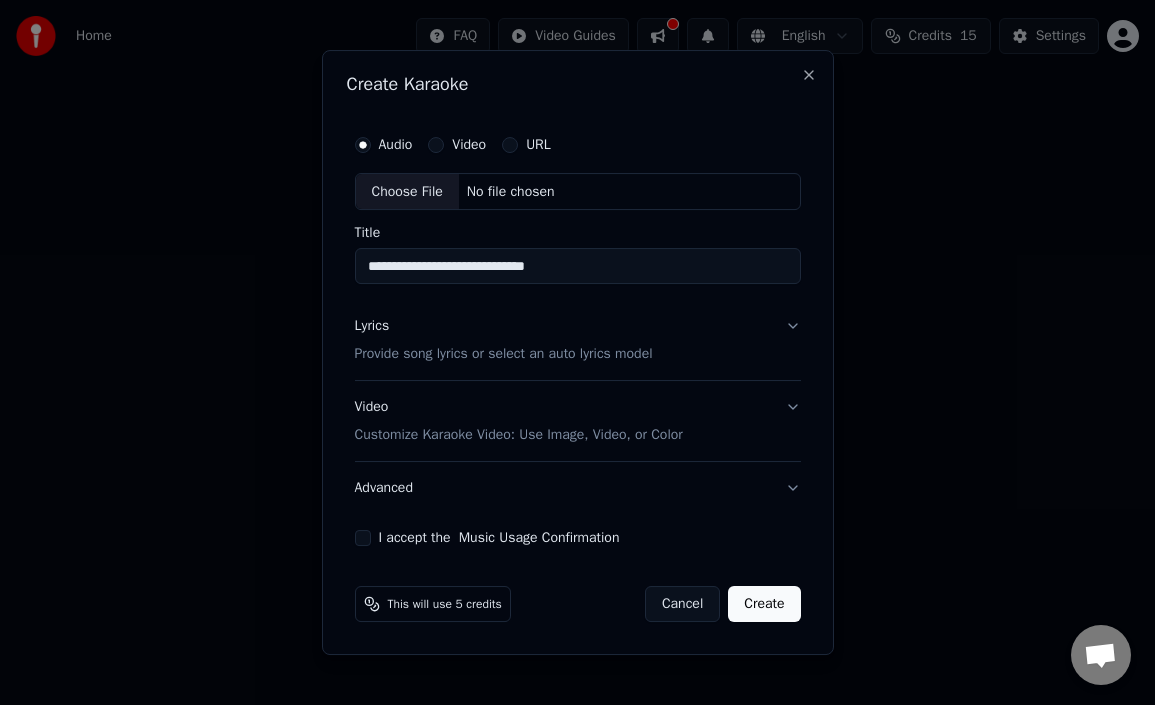 click on "Video" at bounding box center [469, 145] 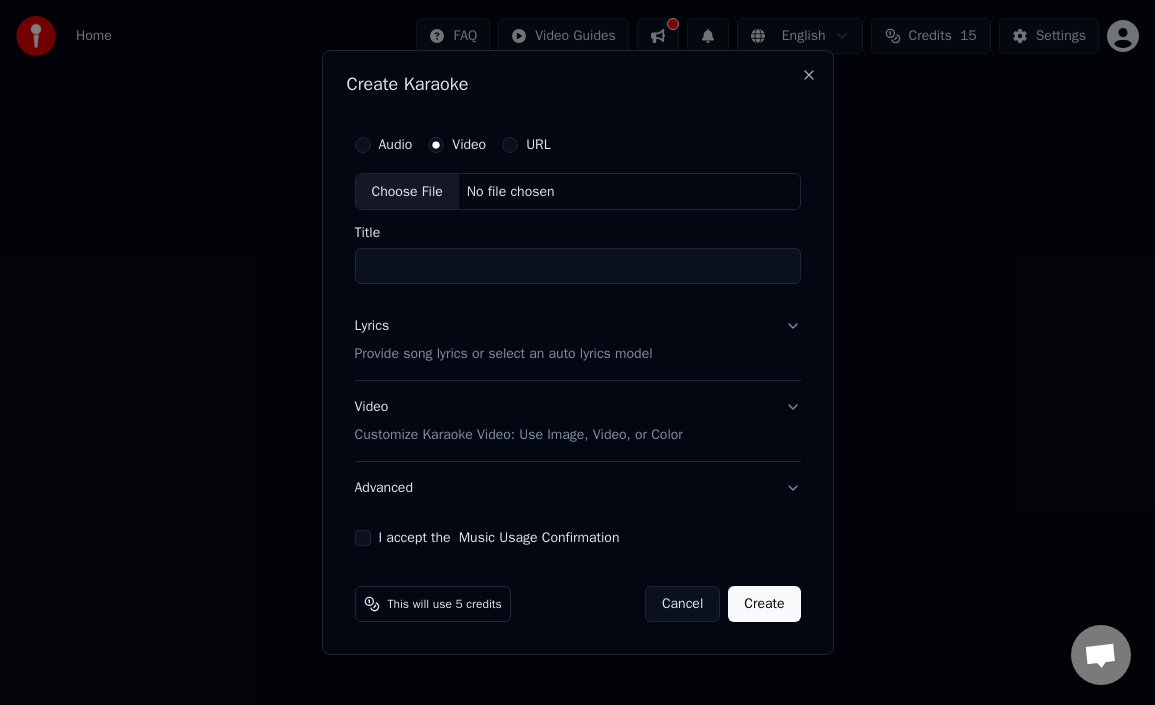 click on "Title" at bounding box center [578, 267] 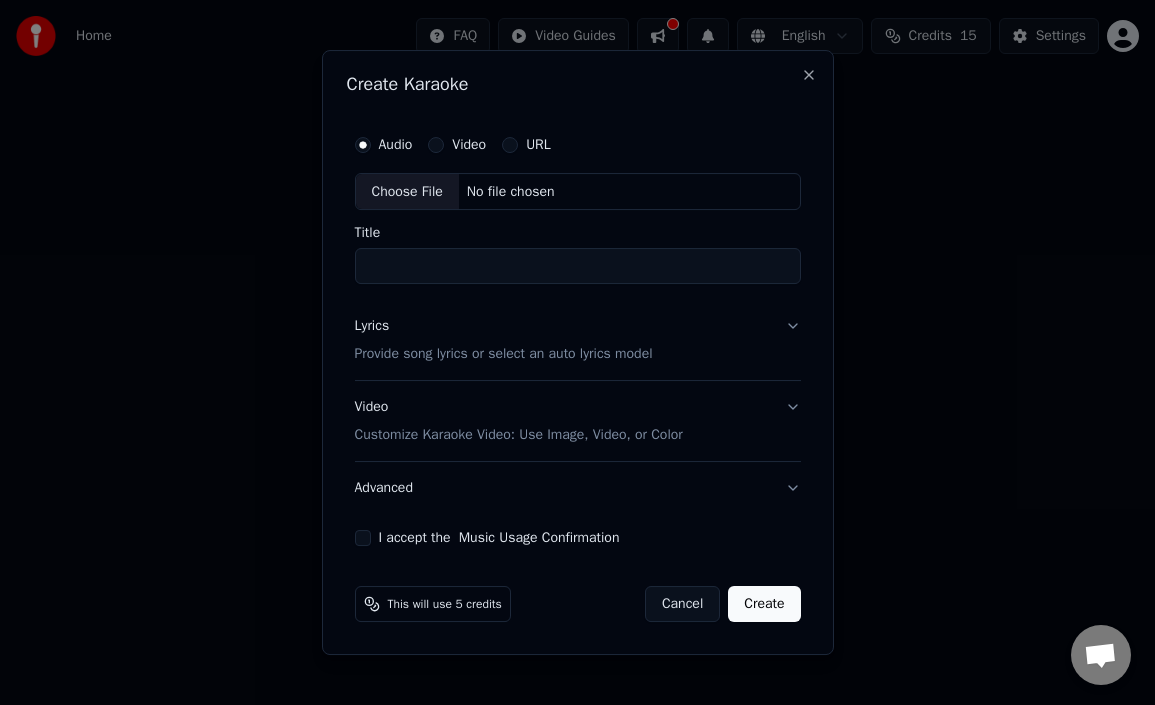 click on "Video" at bounding box center (469, 145) 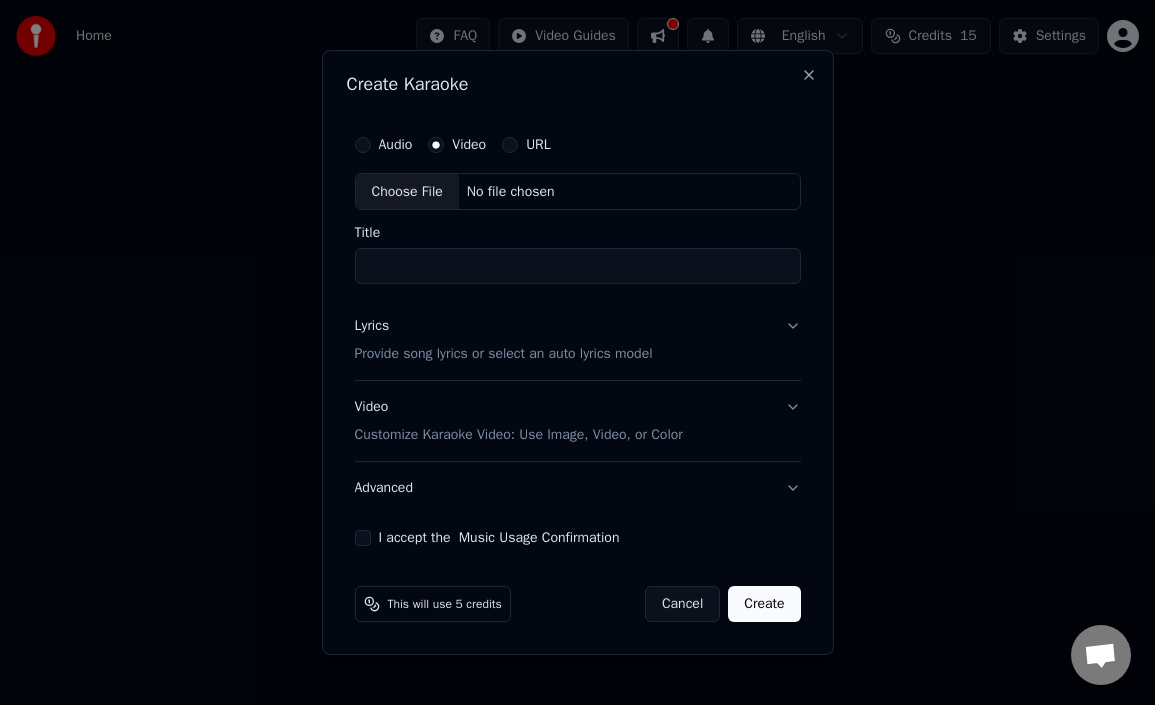 click on "Audio Video URL Choose File No file chosen Title Lyrics Provide song lyrics or select an auto lyrics model Video Customize Karaoke Video: Use Image, Video, or Color Advanced I accept the   Music Usage Confirmation" at bounding box center (578, 336) 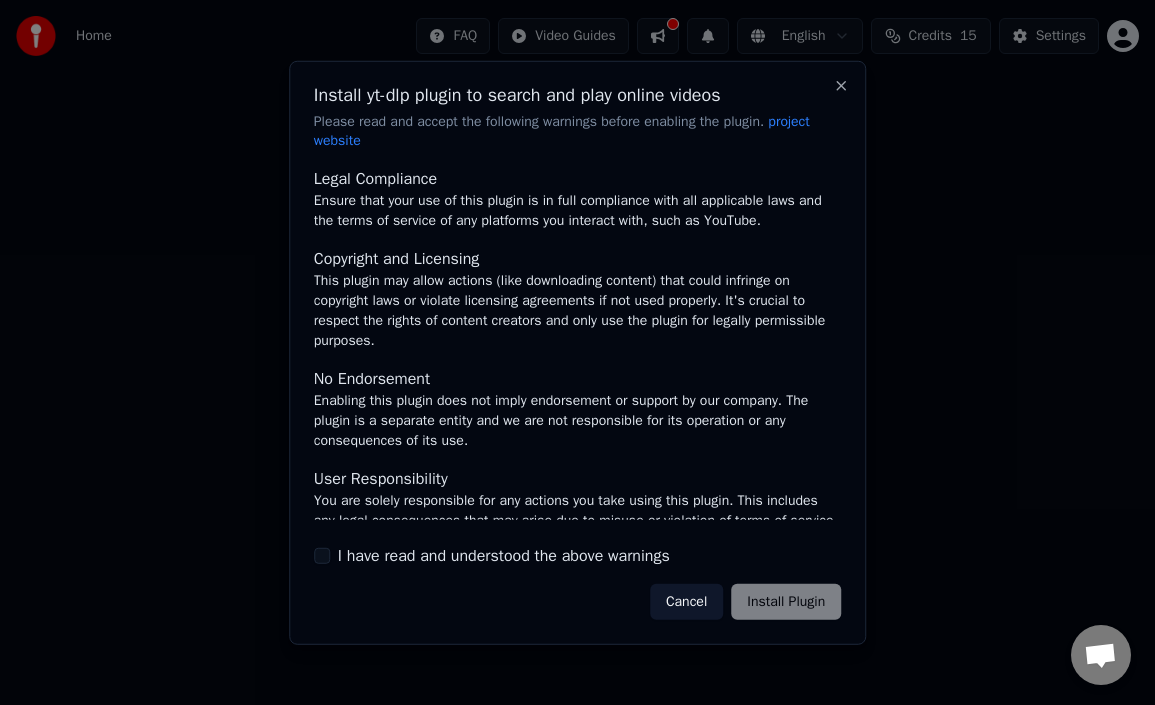 click on "I have read and understood the above warnings" at bounding box center (504, 556) 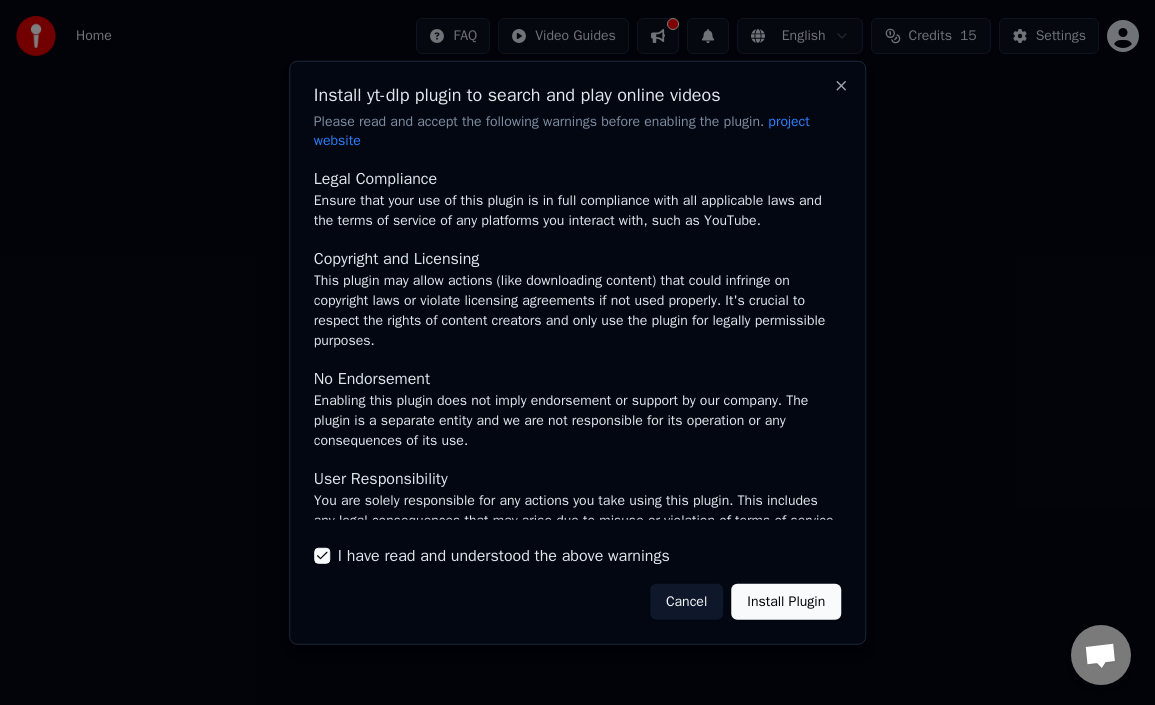 click on "Cancel" at bounding box center [686, 602] 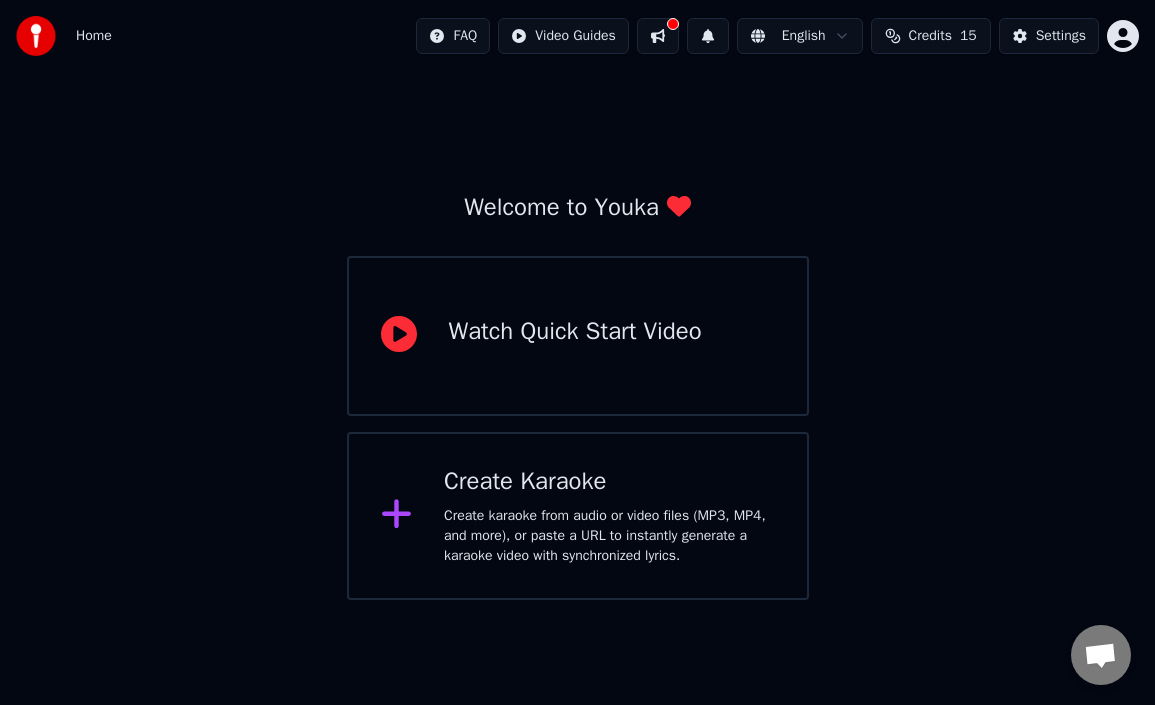 click on "Create karaoke from audio or video files (MP3, MP4, and more), or paste a URL to instantly generate a karaoke video with synchronized lyrics." at bounding box center [575, 356] 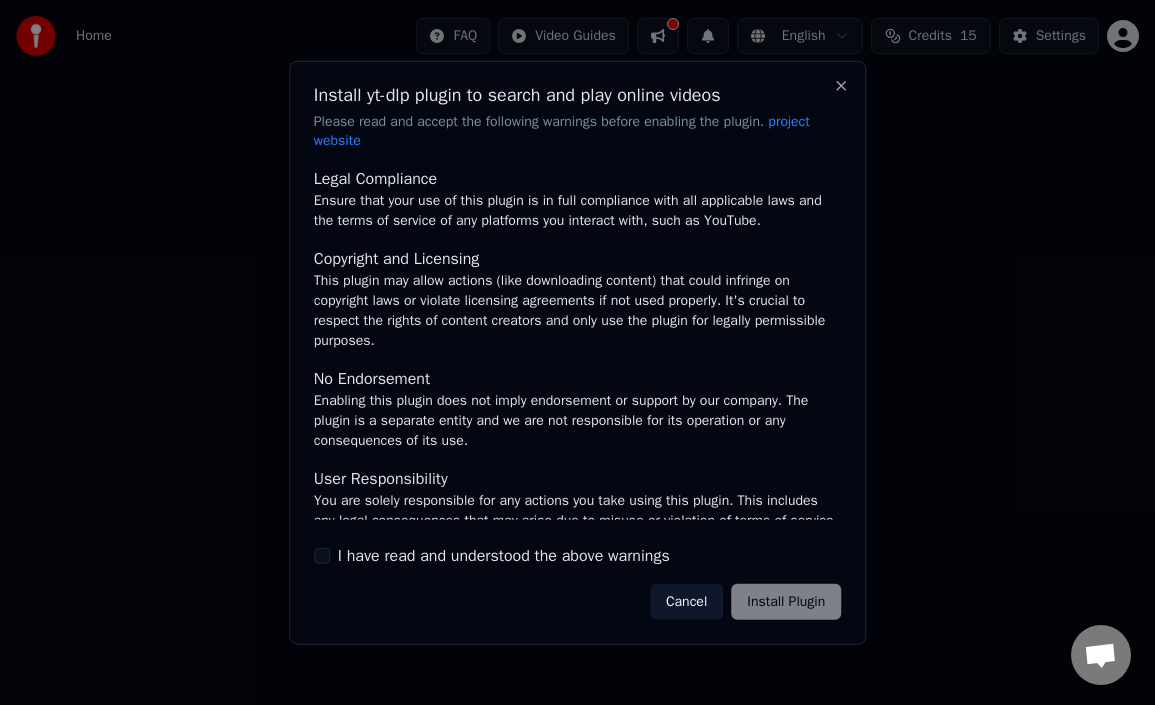click on "I have read and understood the above warnings" at bounding box center (504, 556) 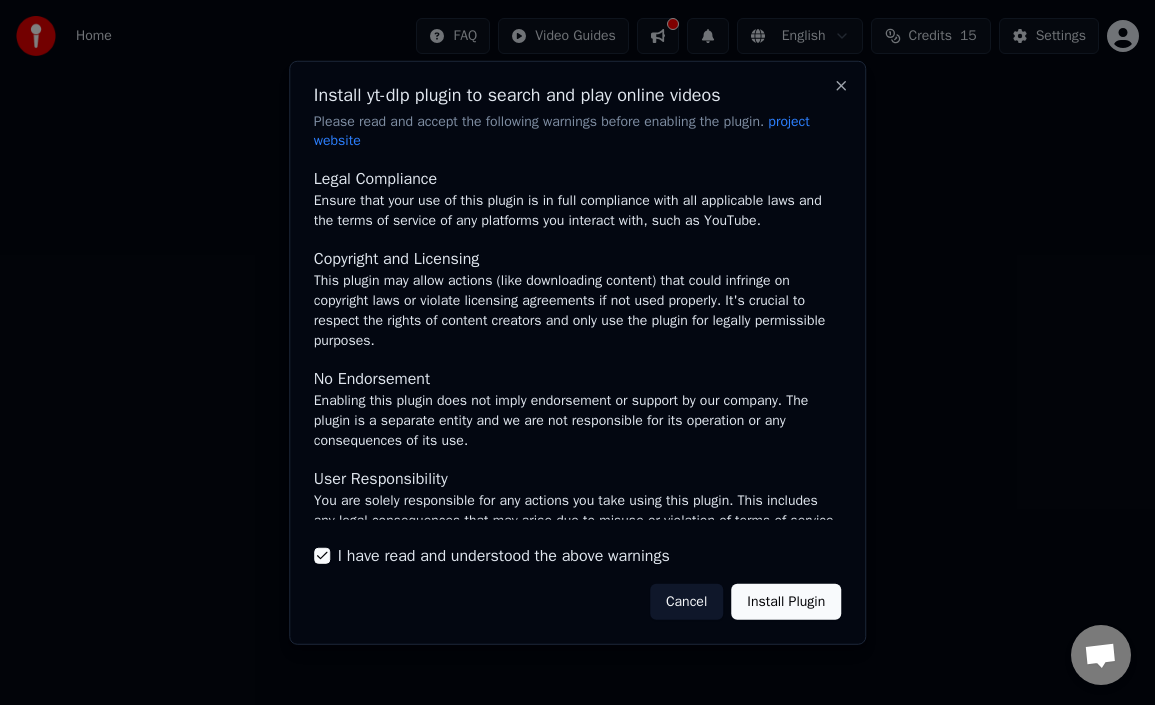 click on "Cancel" at bounding box center [686, 602] 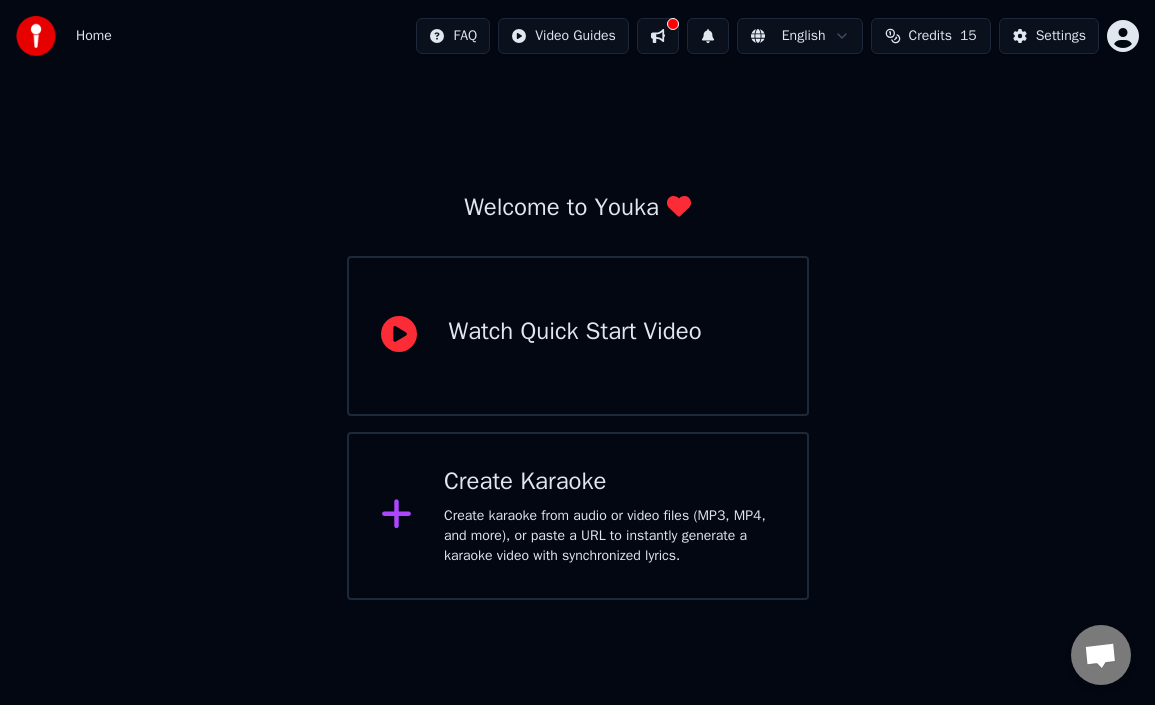 click on "Create Karaoke" at bounding box center [575, 332] 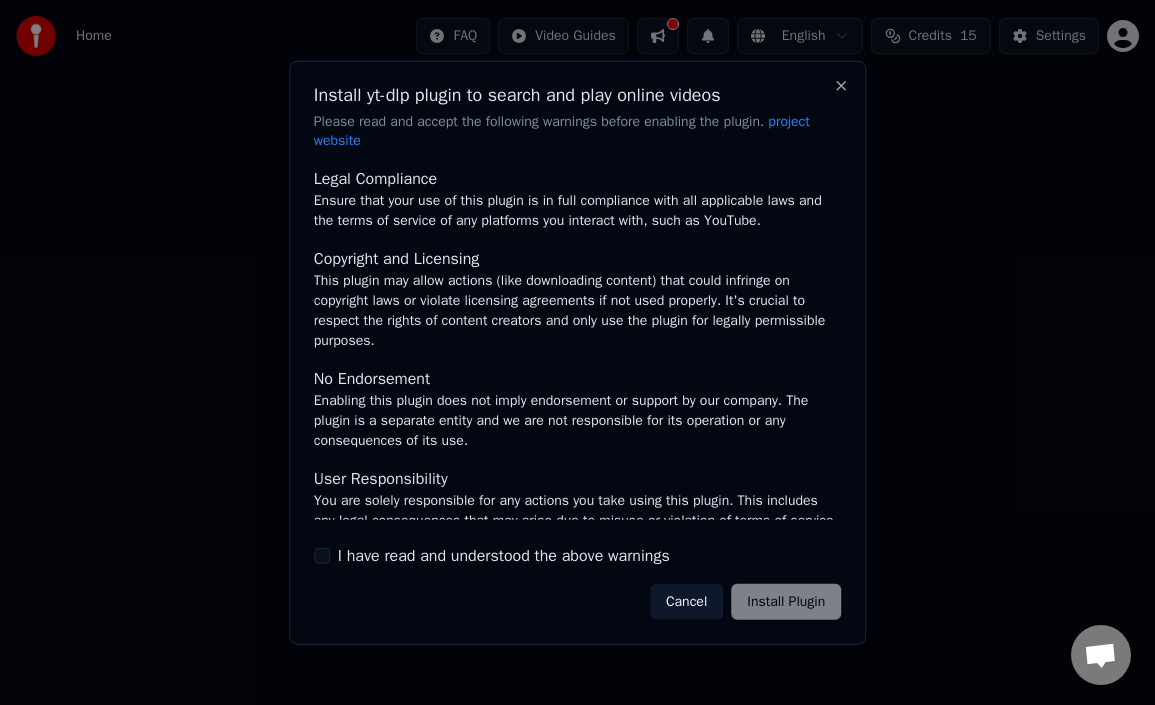 click on "I have read and understood the above warnings" at bounding box center (504, 556) 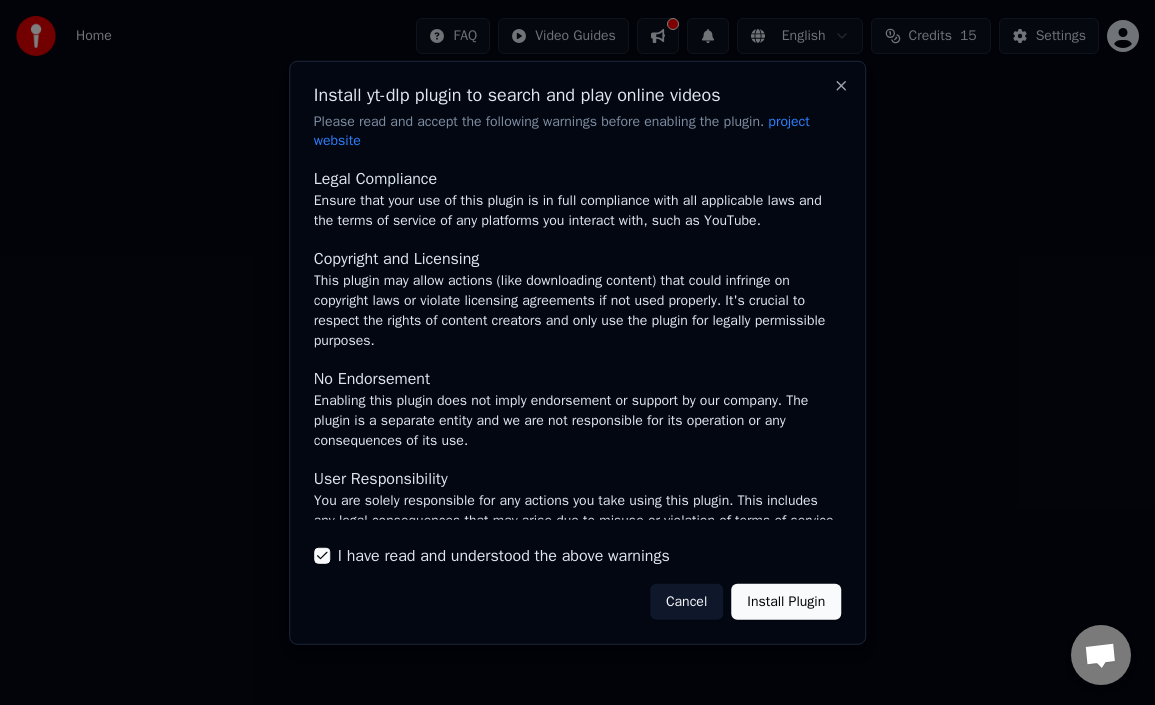 click on "Install Plugin" at bounding box center (786, 602) 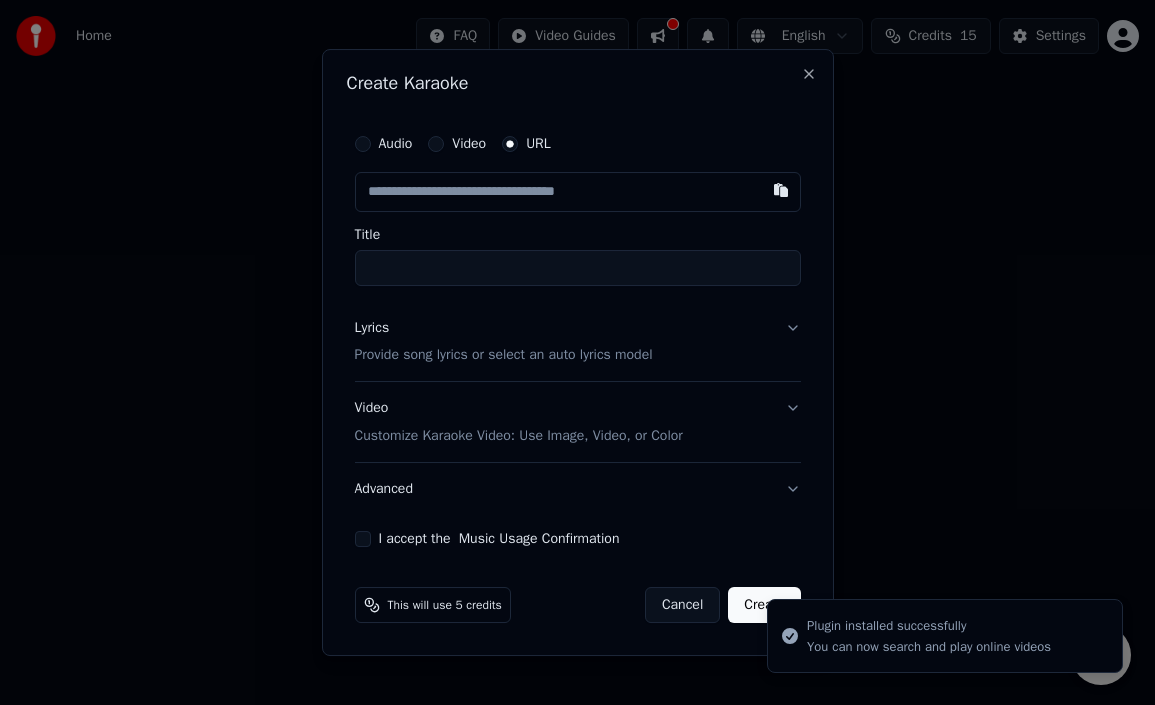 click on "Lyrics Provide song lyrics or select an auto lyrics model" at bounding box center (504, 342) 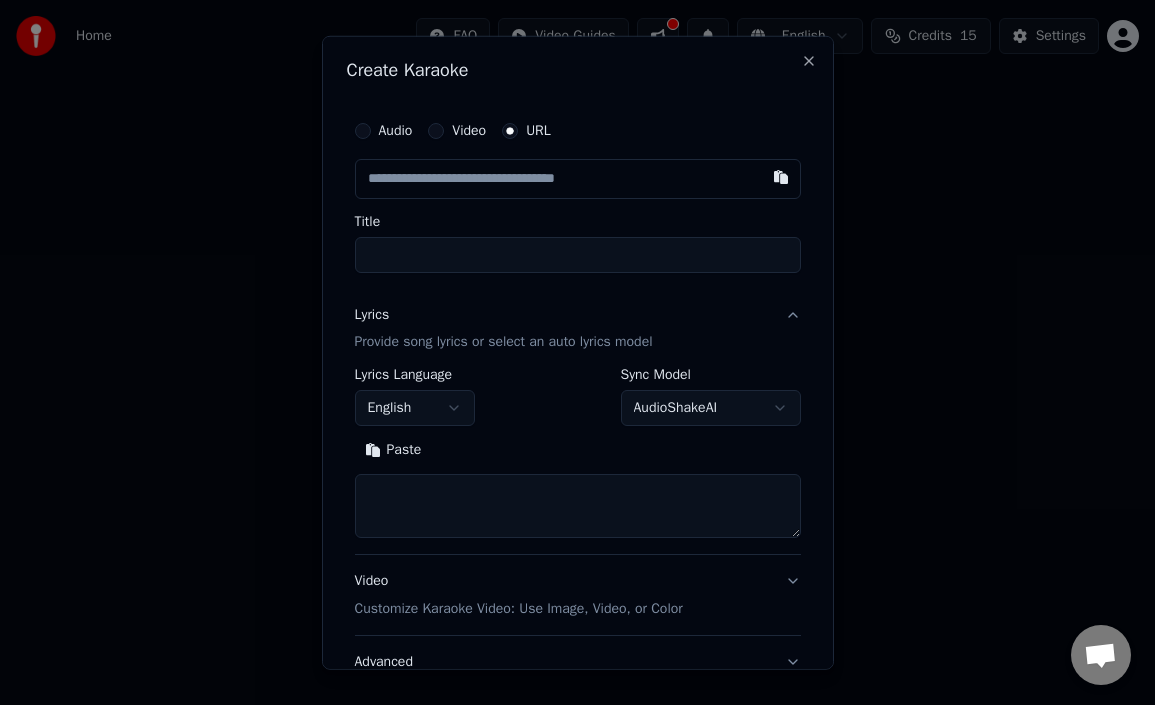 click at bounding box center [578, 506] 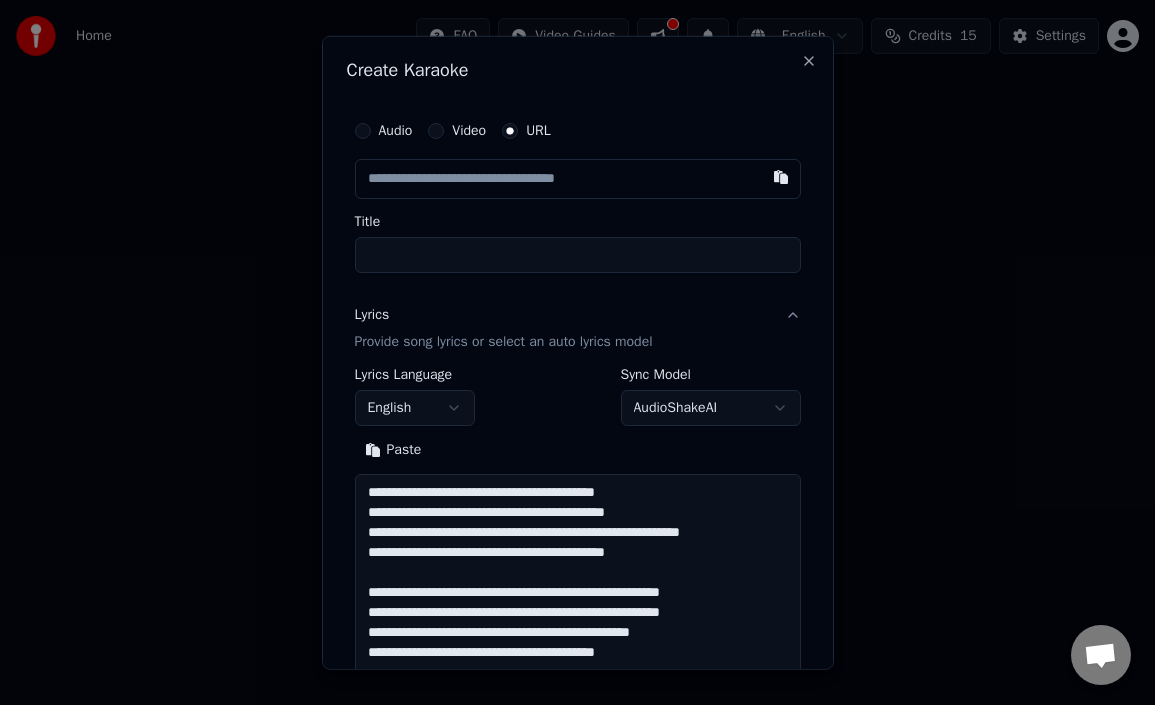 scroll, scrollTop: 1903, scrollLeft: 0, axis: vertical 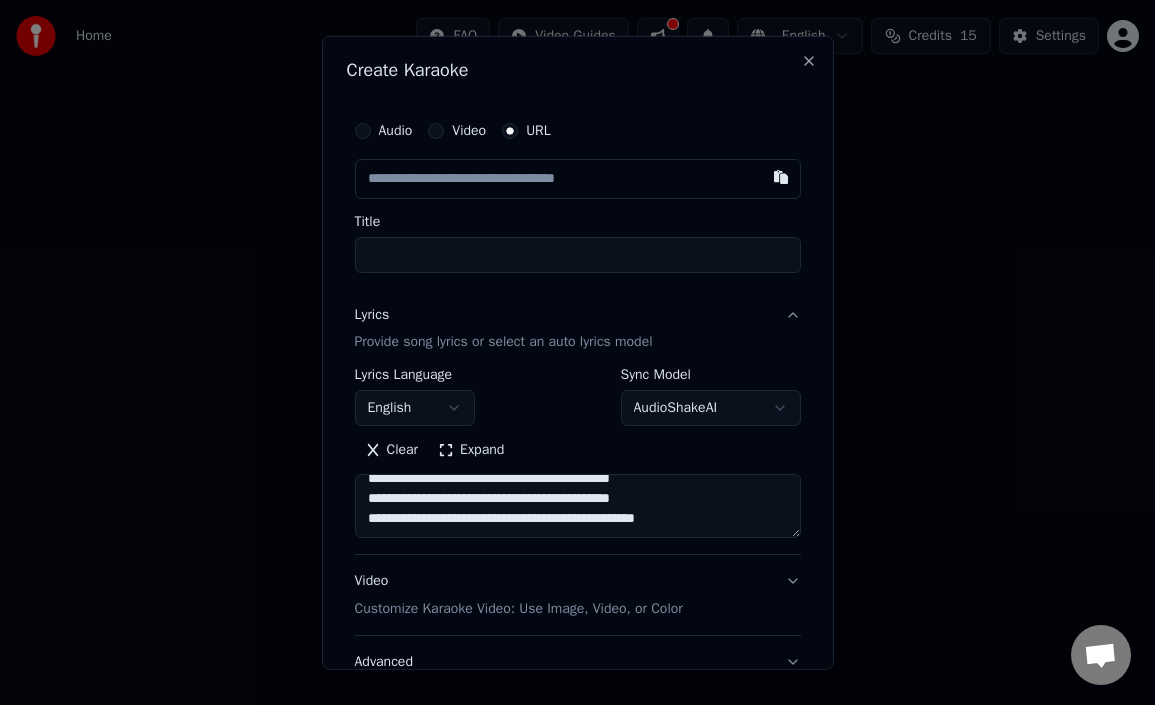 type on "**********" 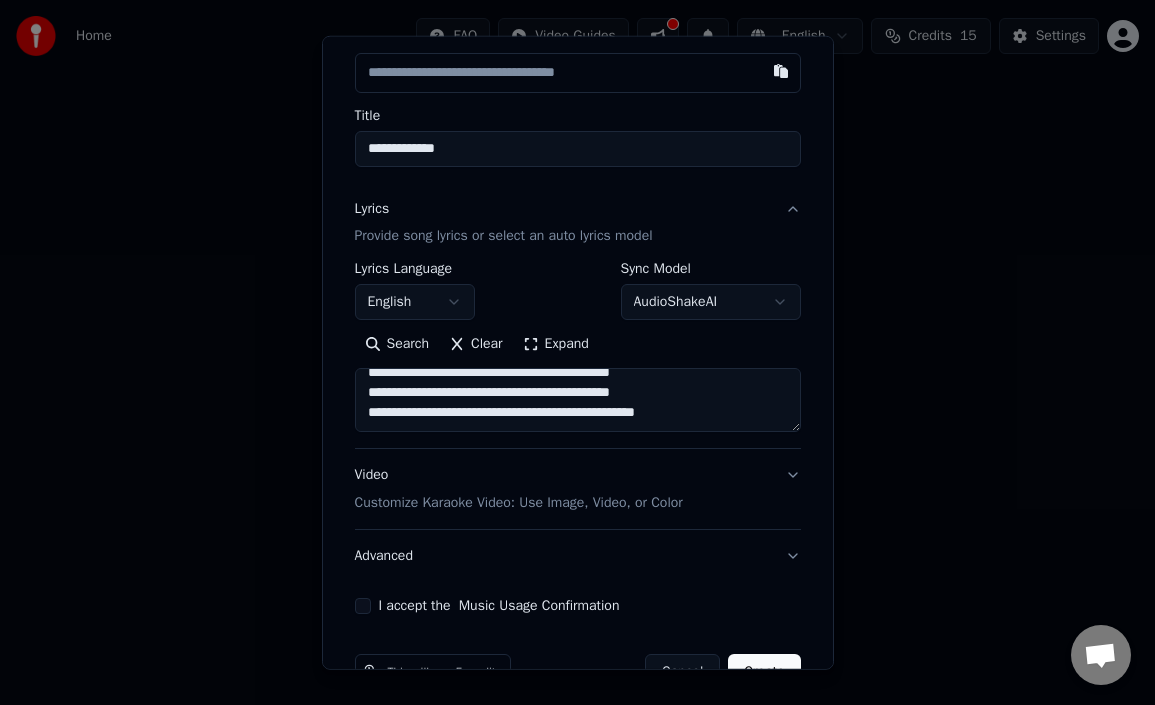 scroll, scrollTop: 159, scrollLeft: 0, axis: vertical 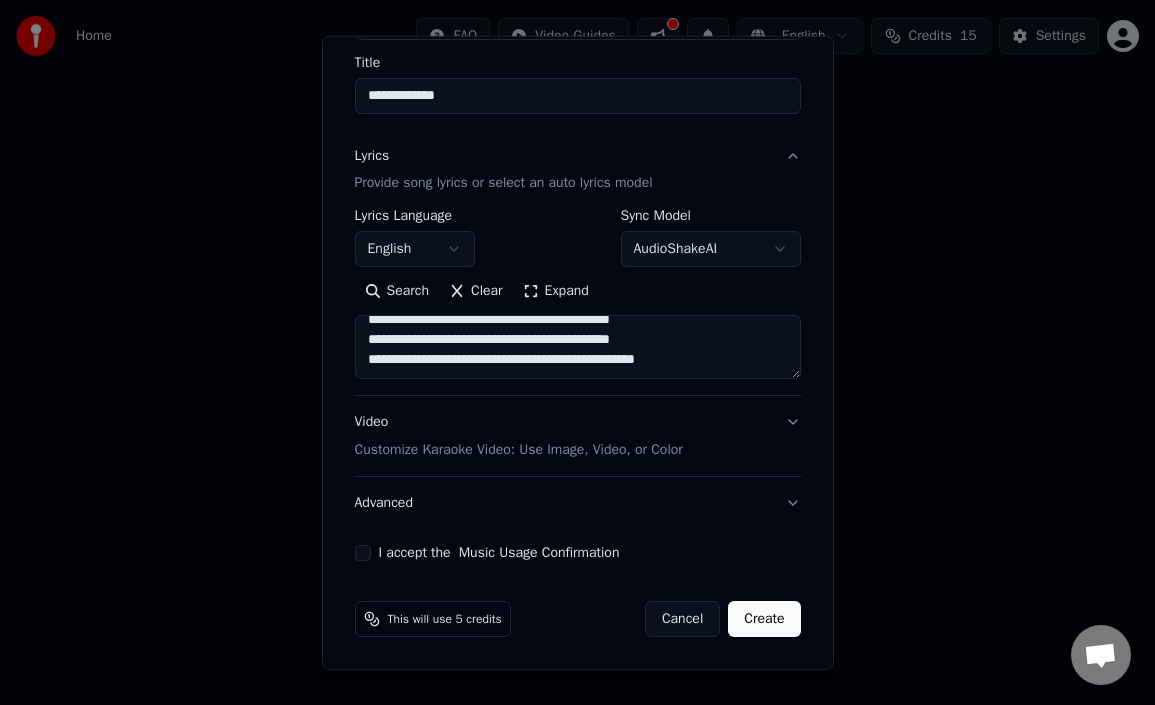 type on "**********" 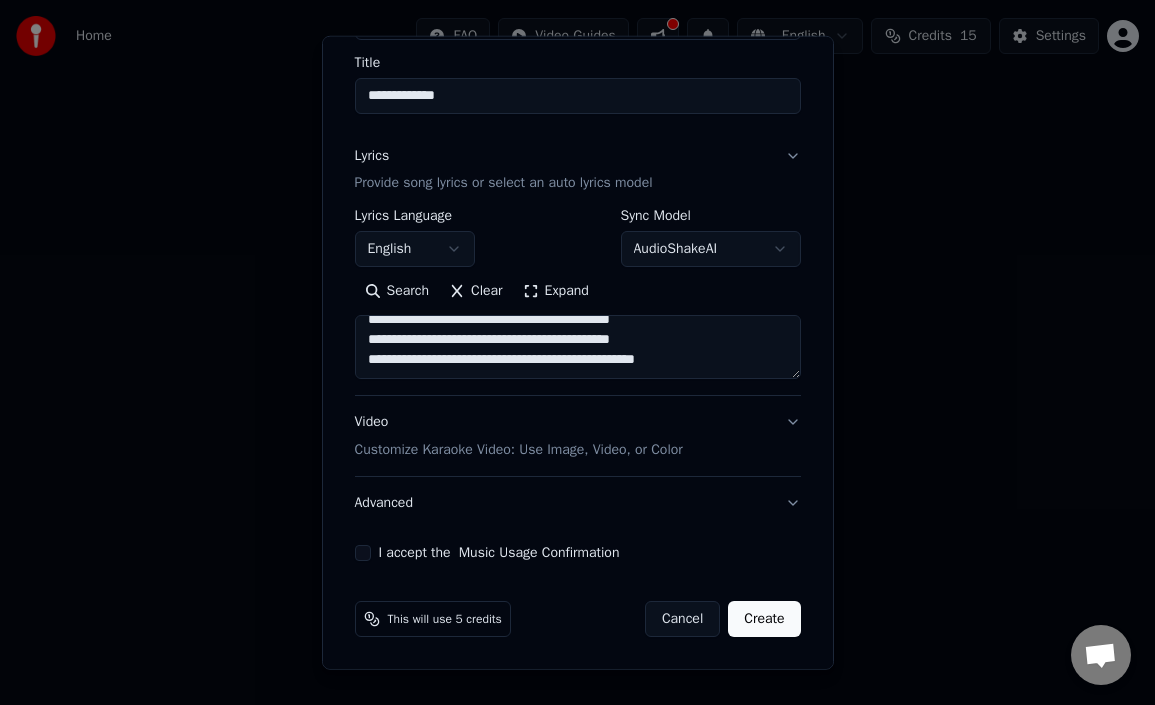 scroll, scrollTop: 0, scrollLeft: 0, axis: both 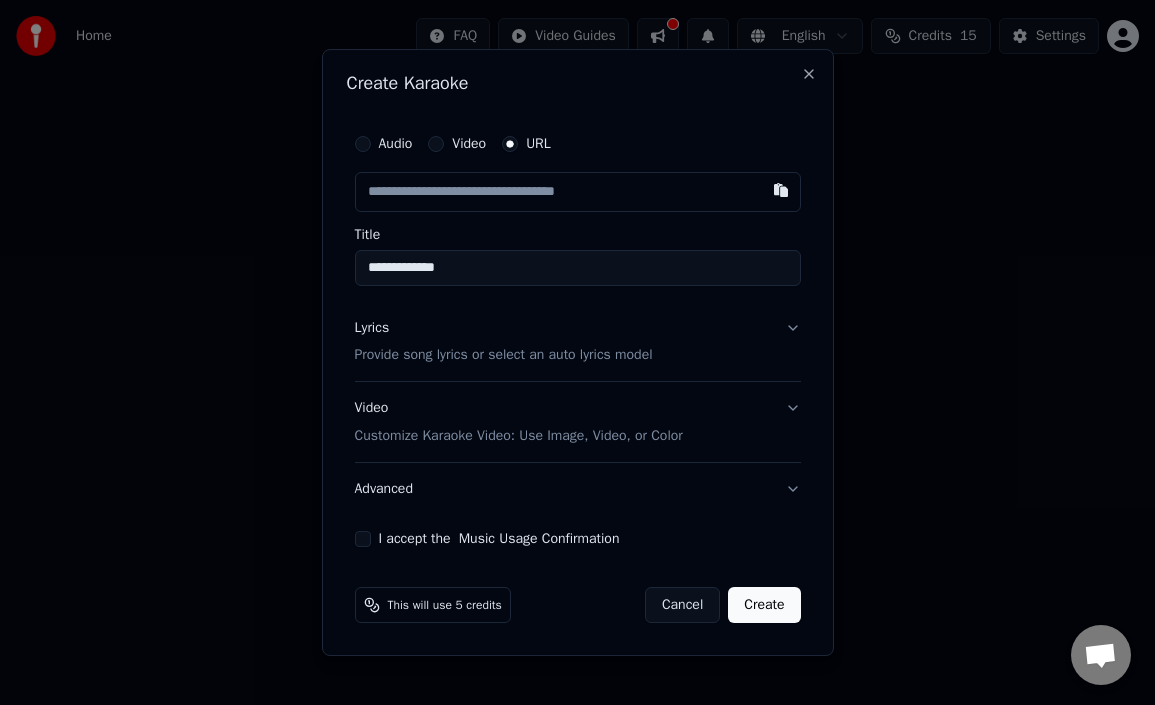 click on "Video Customize Karaoke Video: Use Image, Video, or Color" at bounding box center [578, 423] 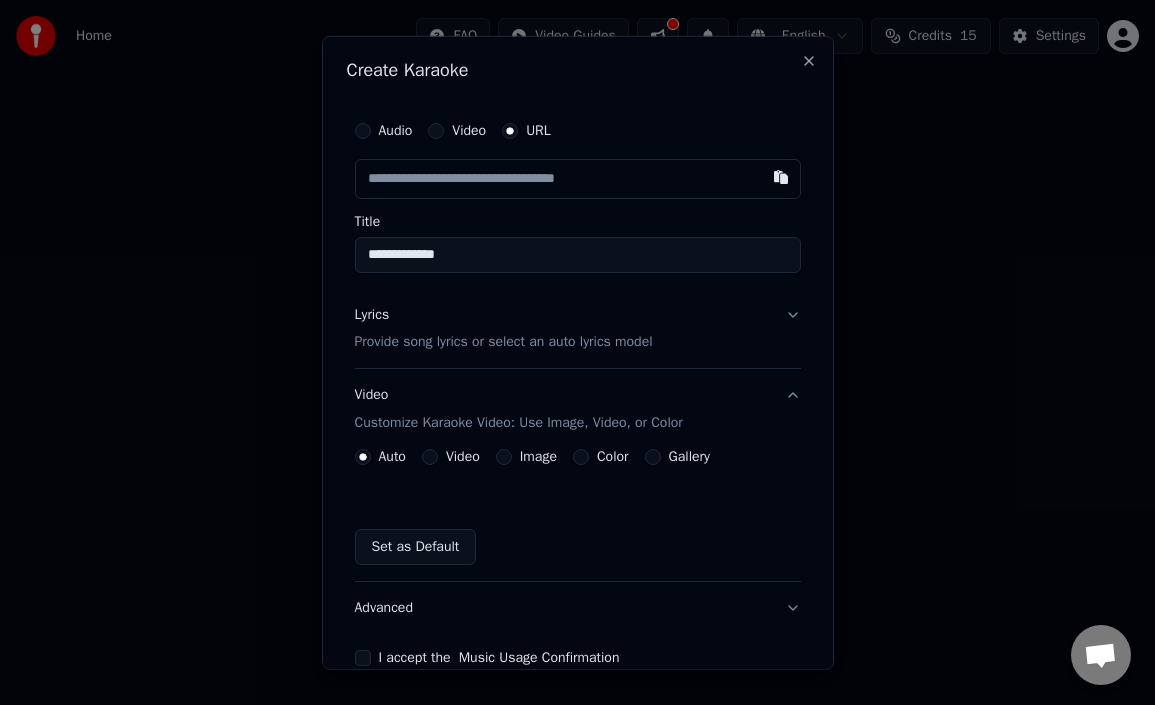 click on "Video Customize Karaoke Video: Use Image, Video, or Color" at bounding box center [578, 409] 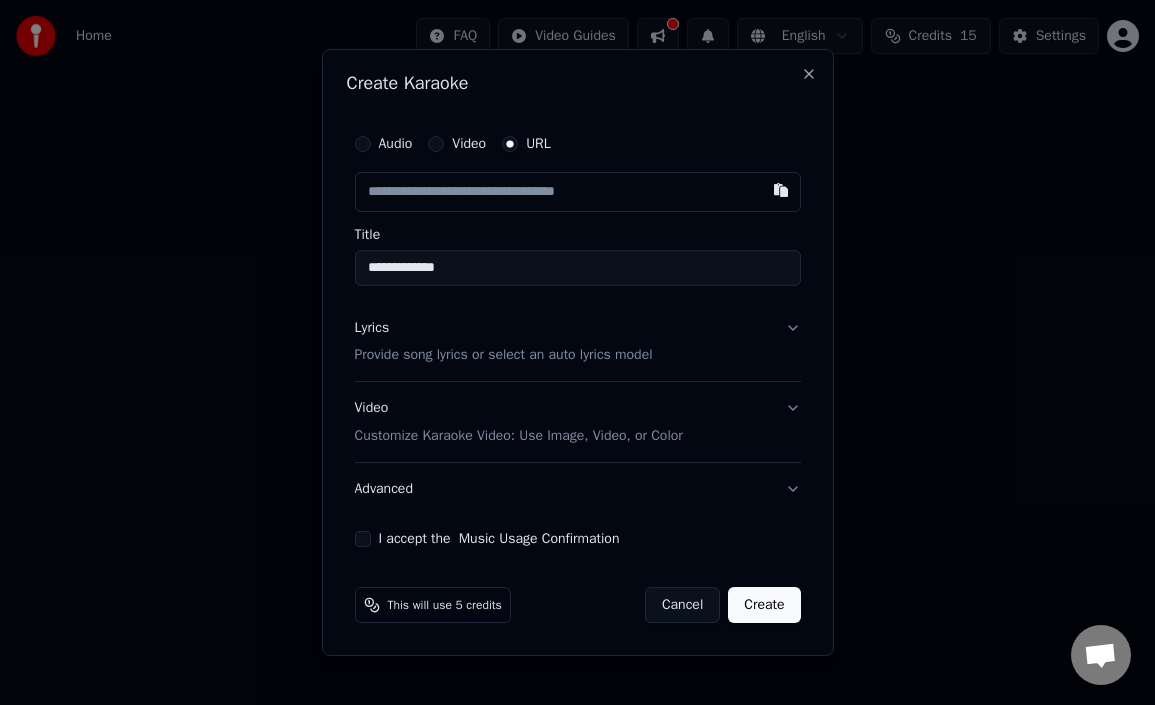 click at bounding box center (578, 192) 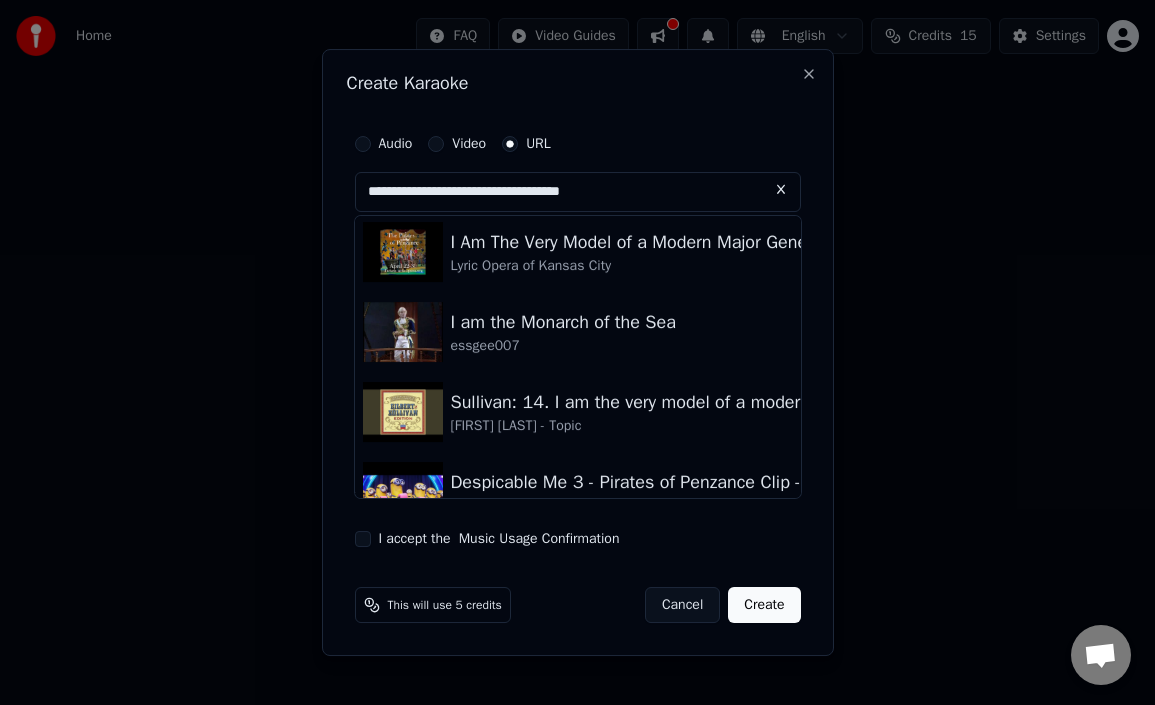 scroll, scrollTop: 1166, scrollLeft: 0, axis: vertical 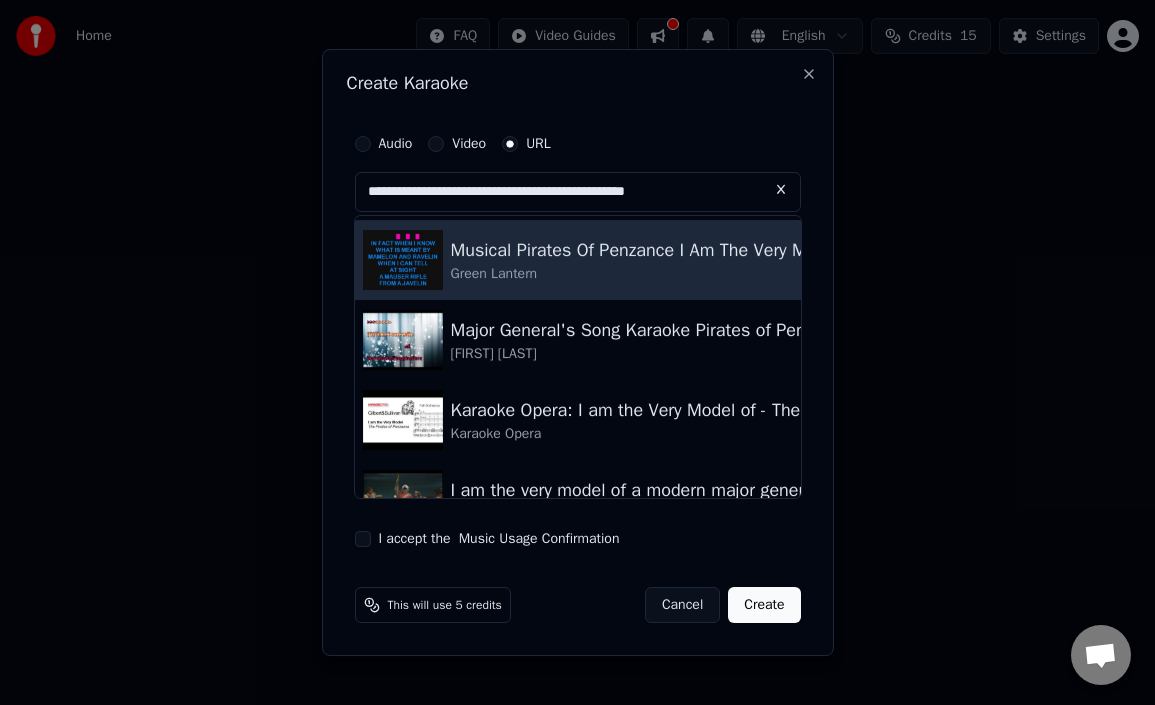 type on "**********" 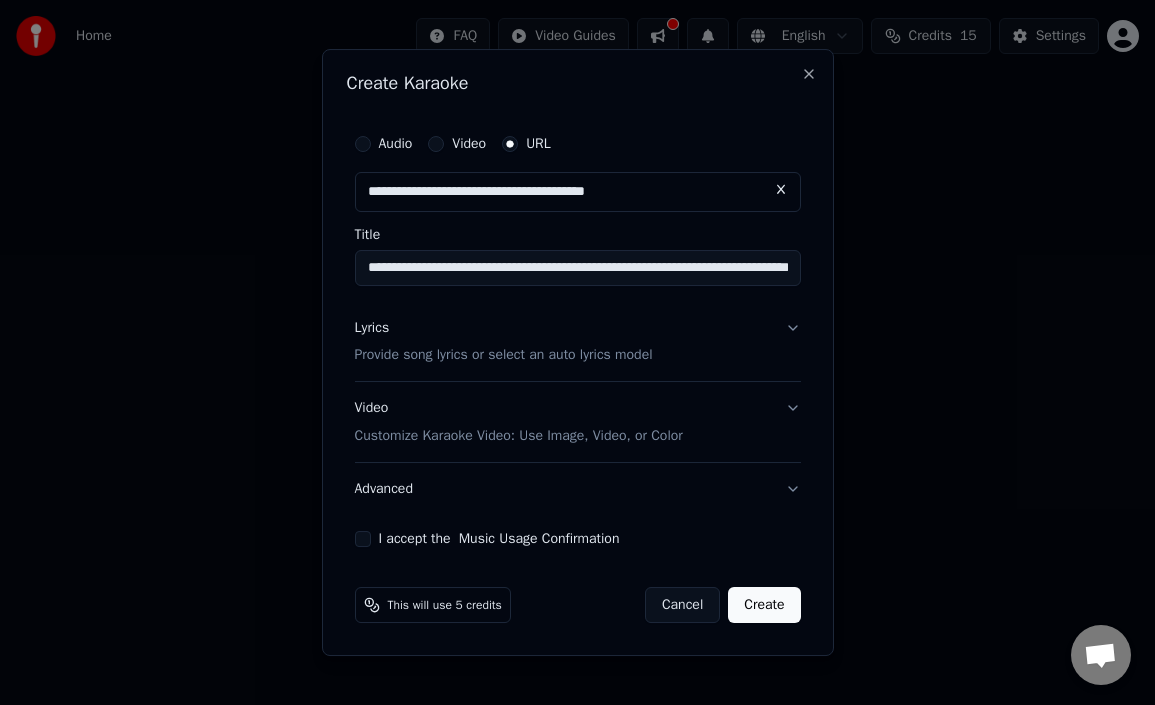 click on "Create" at bounding box center [764, 605] 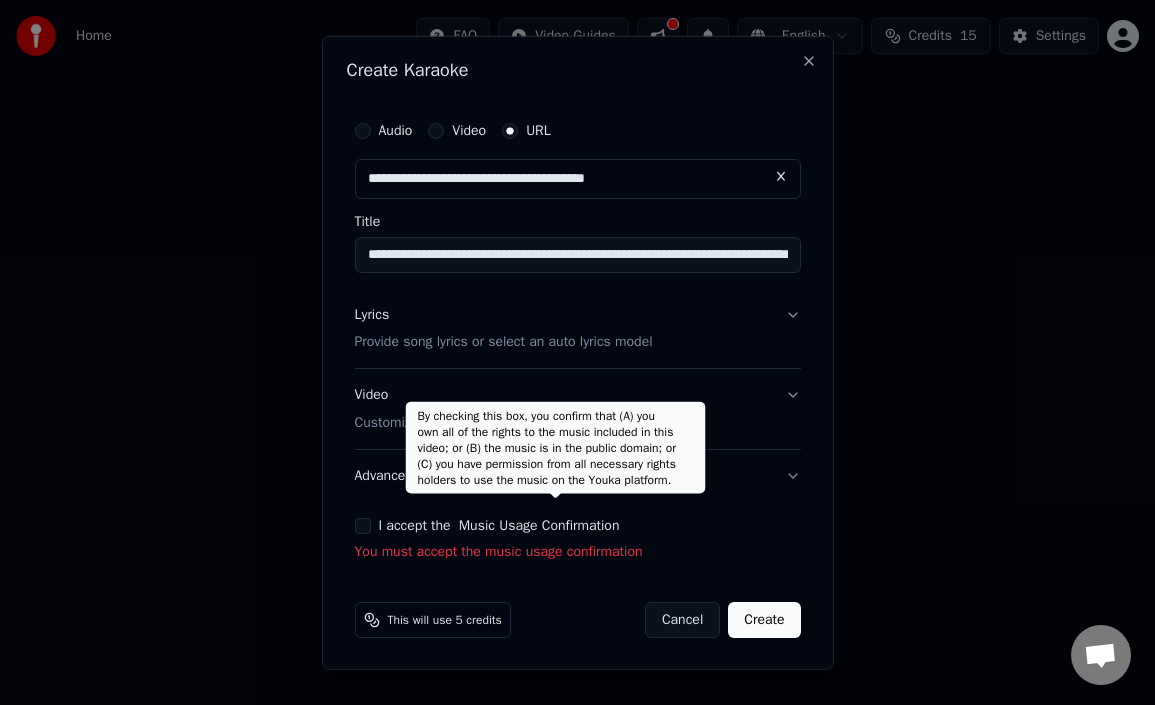 click on "Music Usage Confirmation" at bounding box center [539, 526] 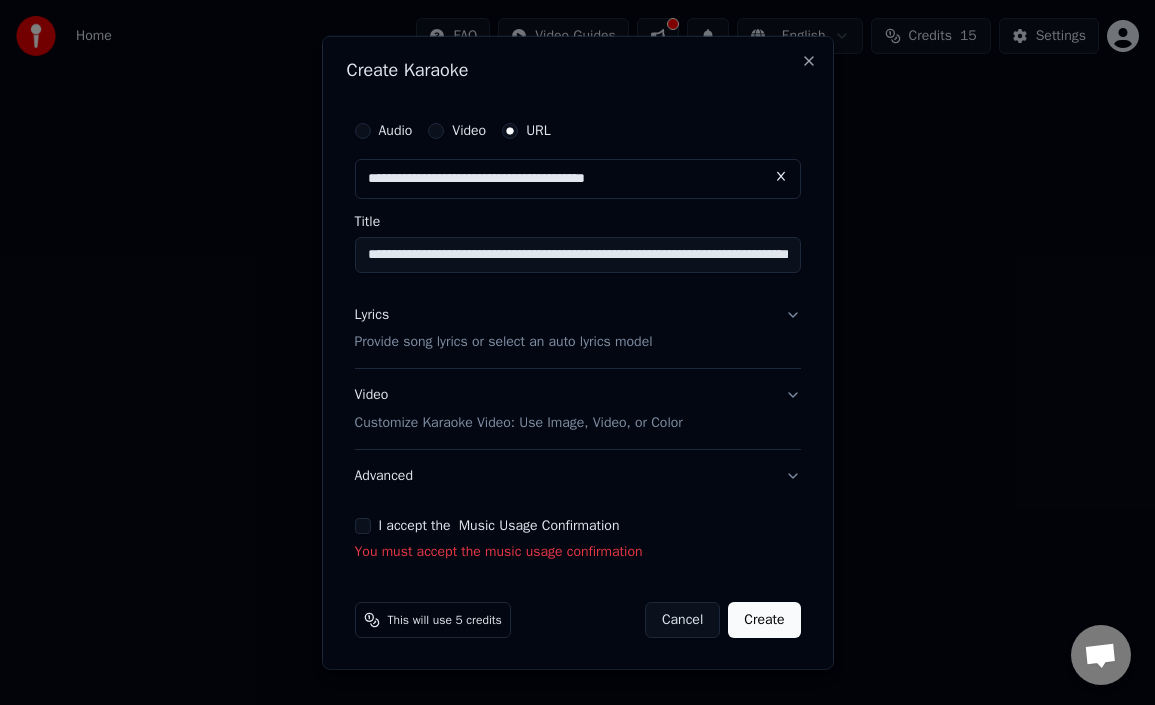 click on "I accept the   Music Usage Confirmation You must accept the music usage confirmation" at bounding box center [578, 540] 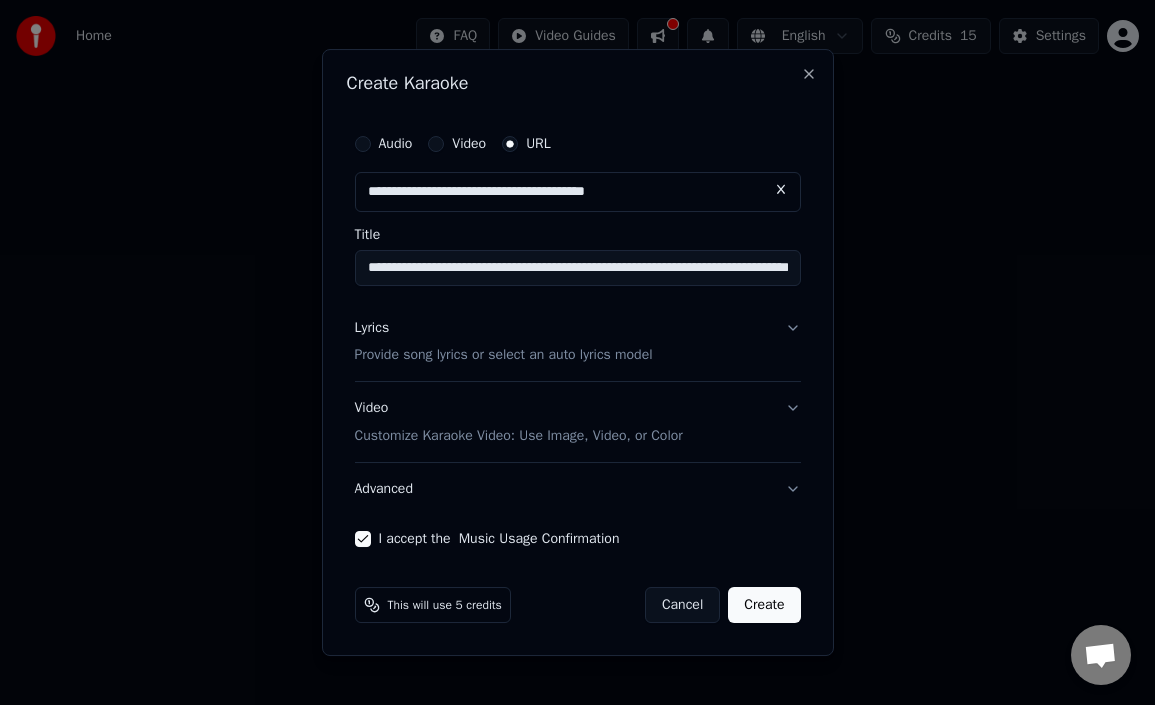 click on "Create" at bounding box center [764, 605] 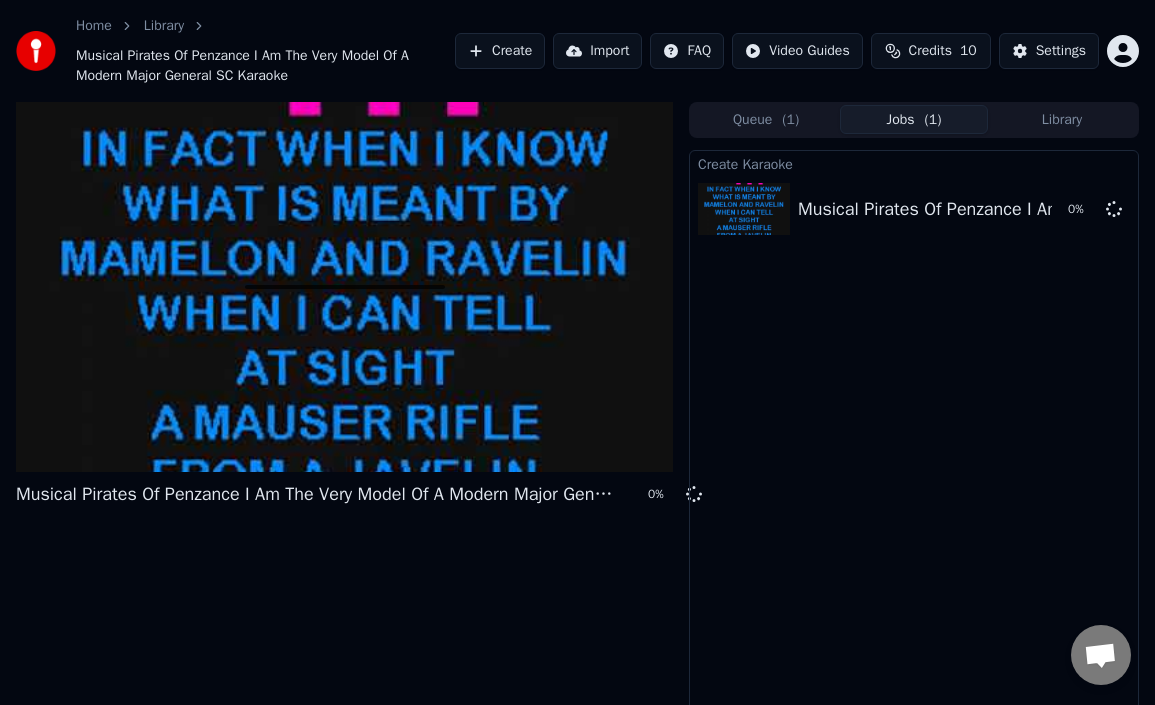 click on "Queue ( 1 )" at bounding box center (766, 119) 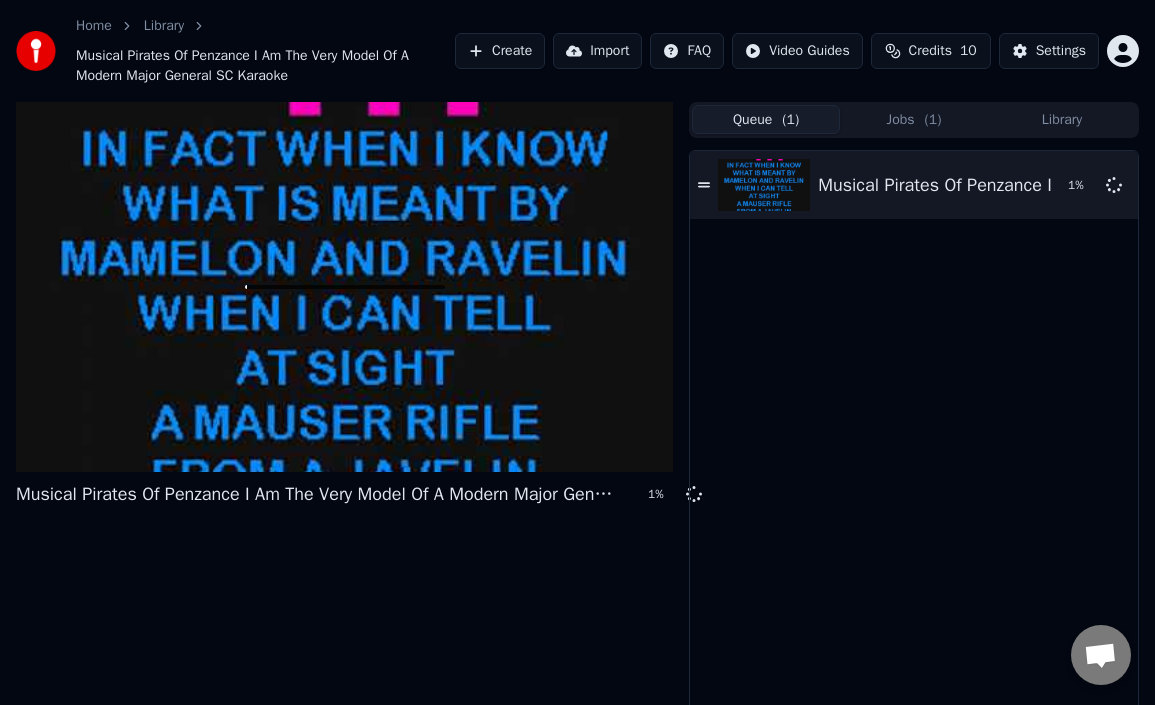 click on "Jobs ( 1 )" at bounding box center (914, 119) 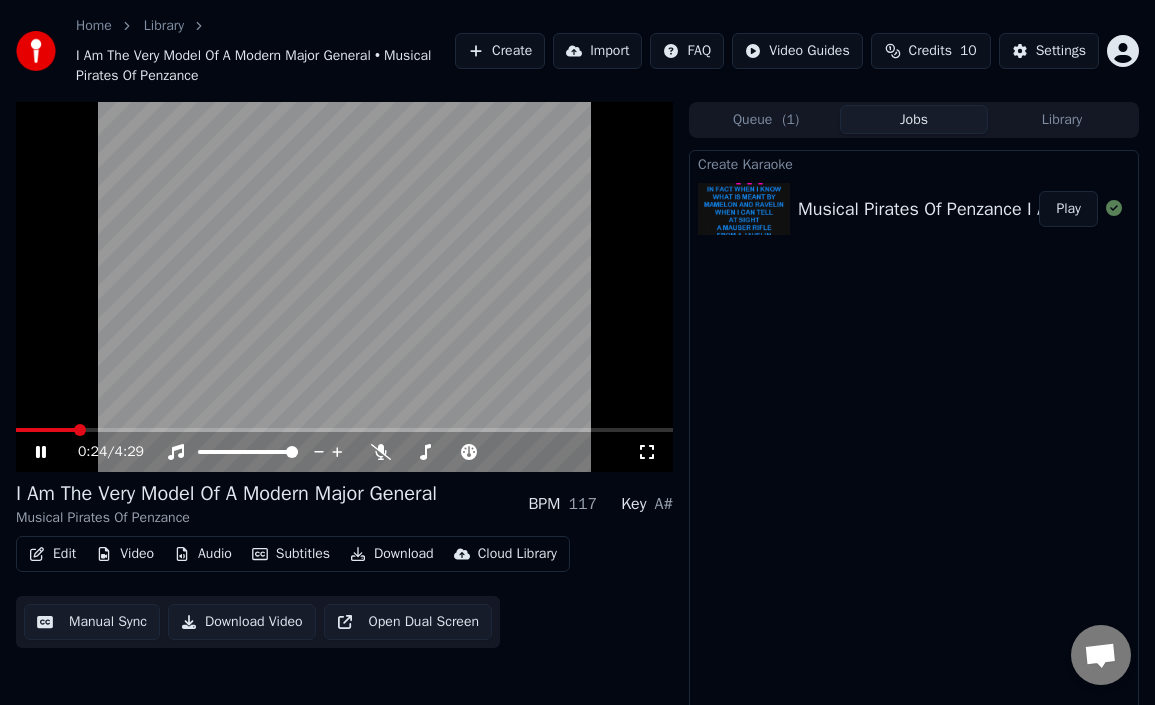click at bounding box center (344, 287) 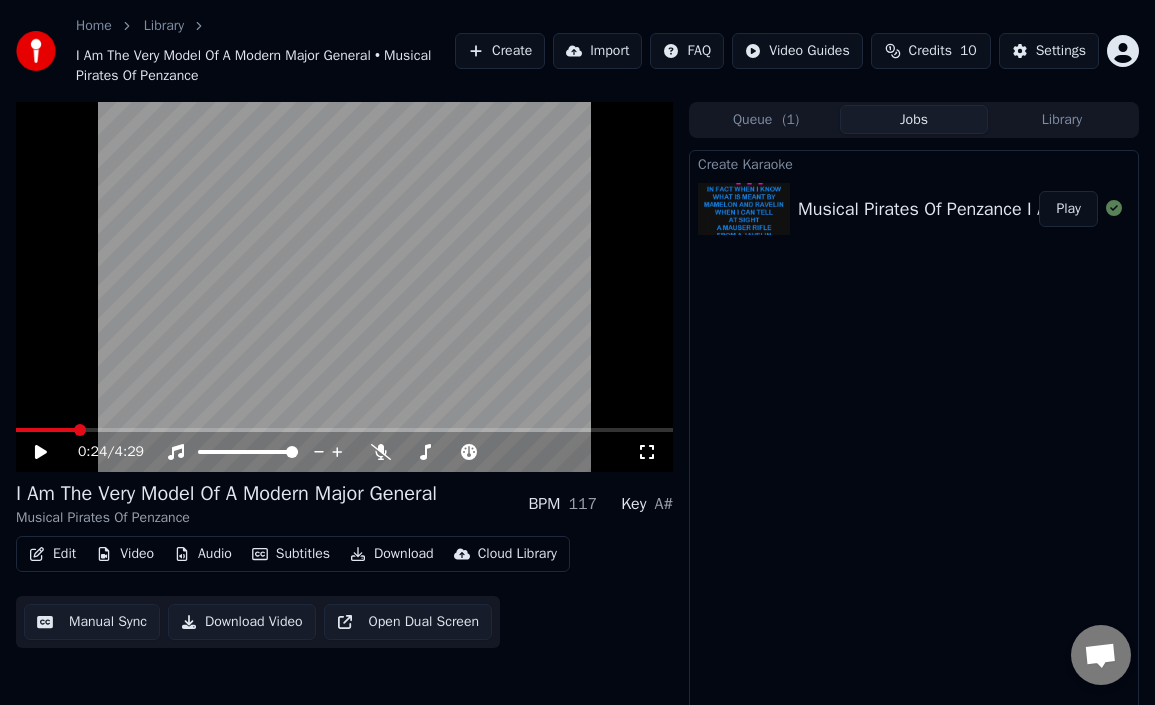 click on "0:24  /  4:29" at bounding box center (344, 452) 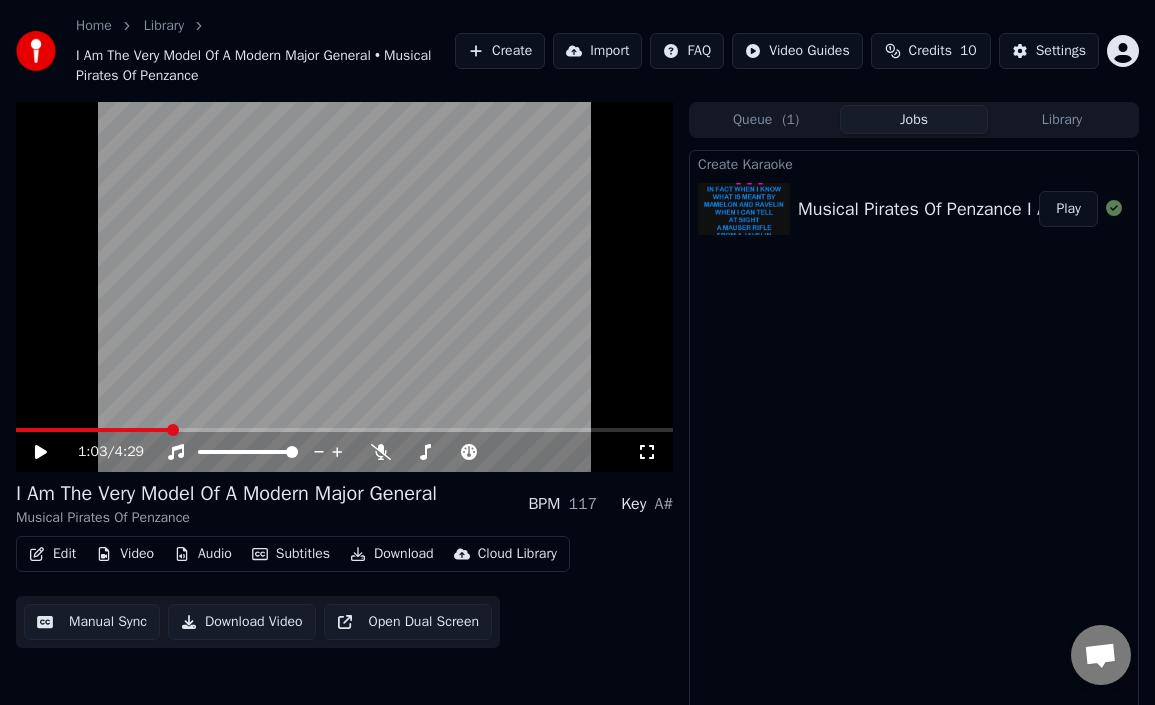 click at bounding box center (344, 287) 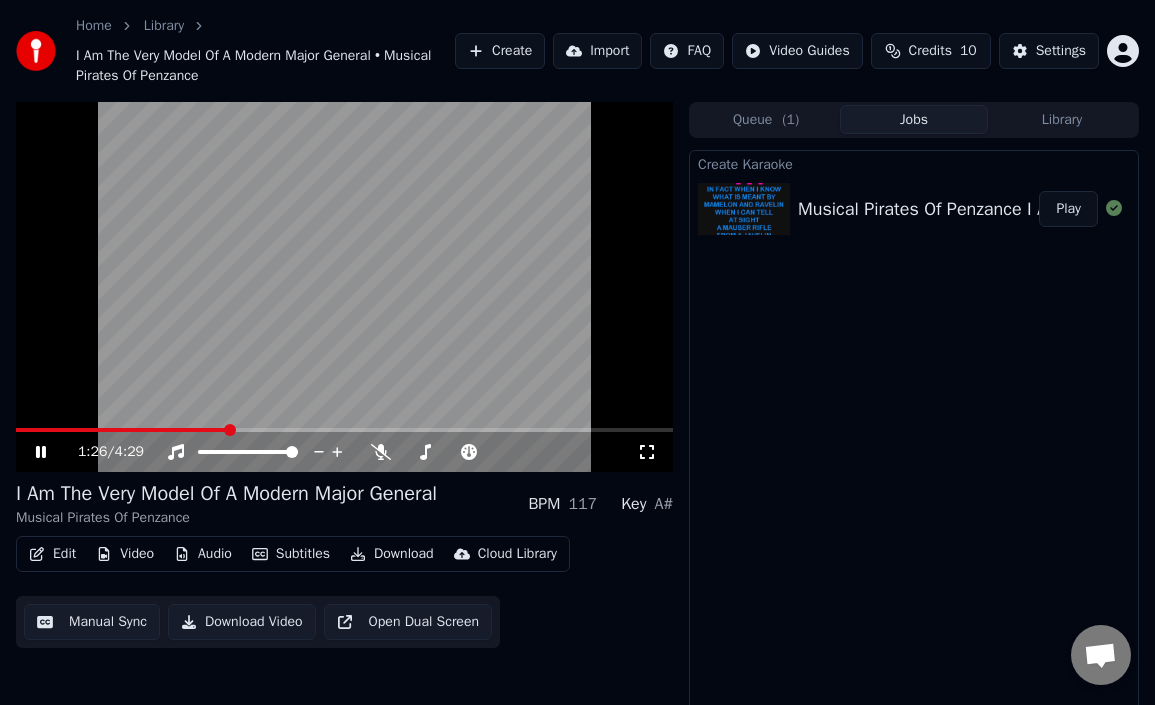 click at bounding box center (41, 452) 